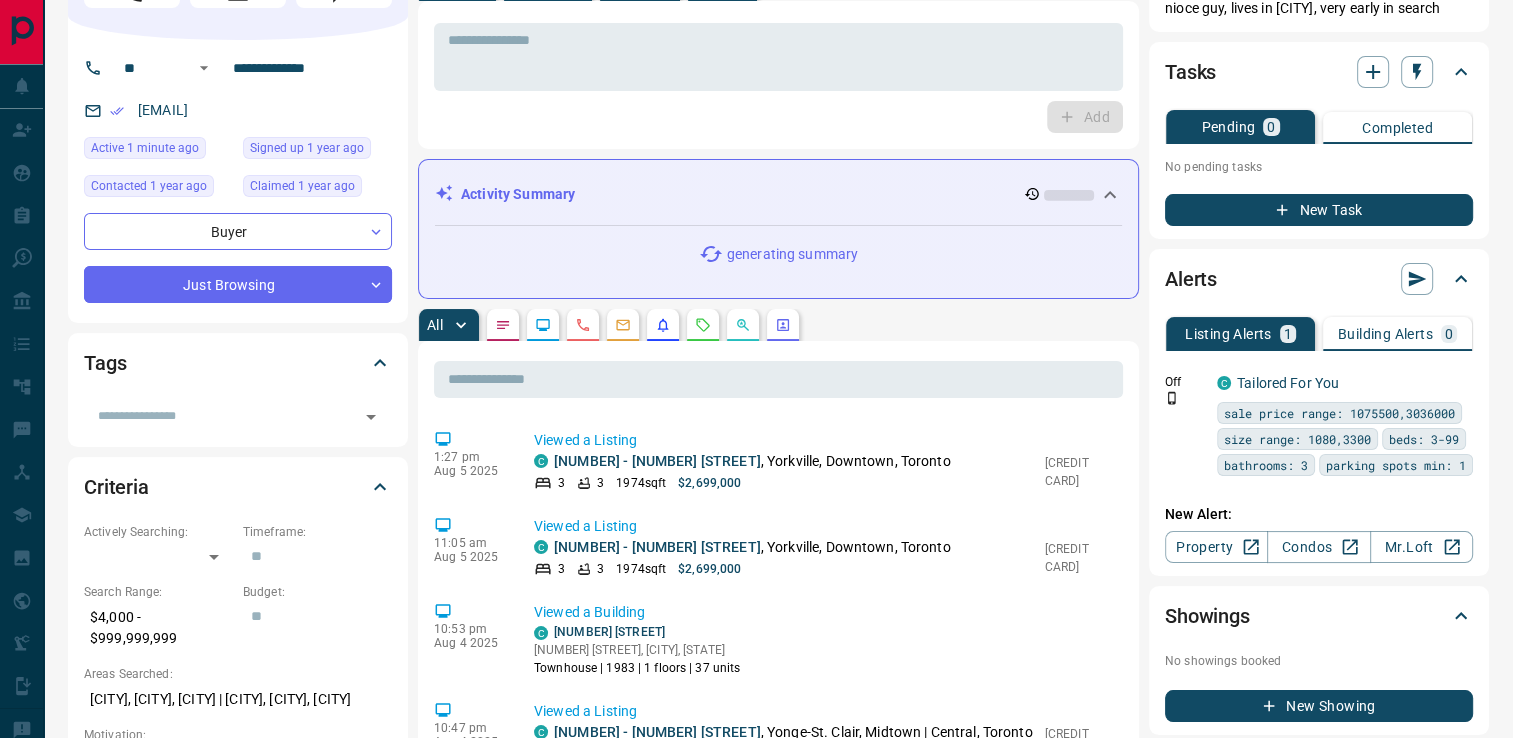 scroll, scrollTop: 0, scrollLeft: 0, axis: both 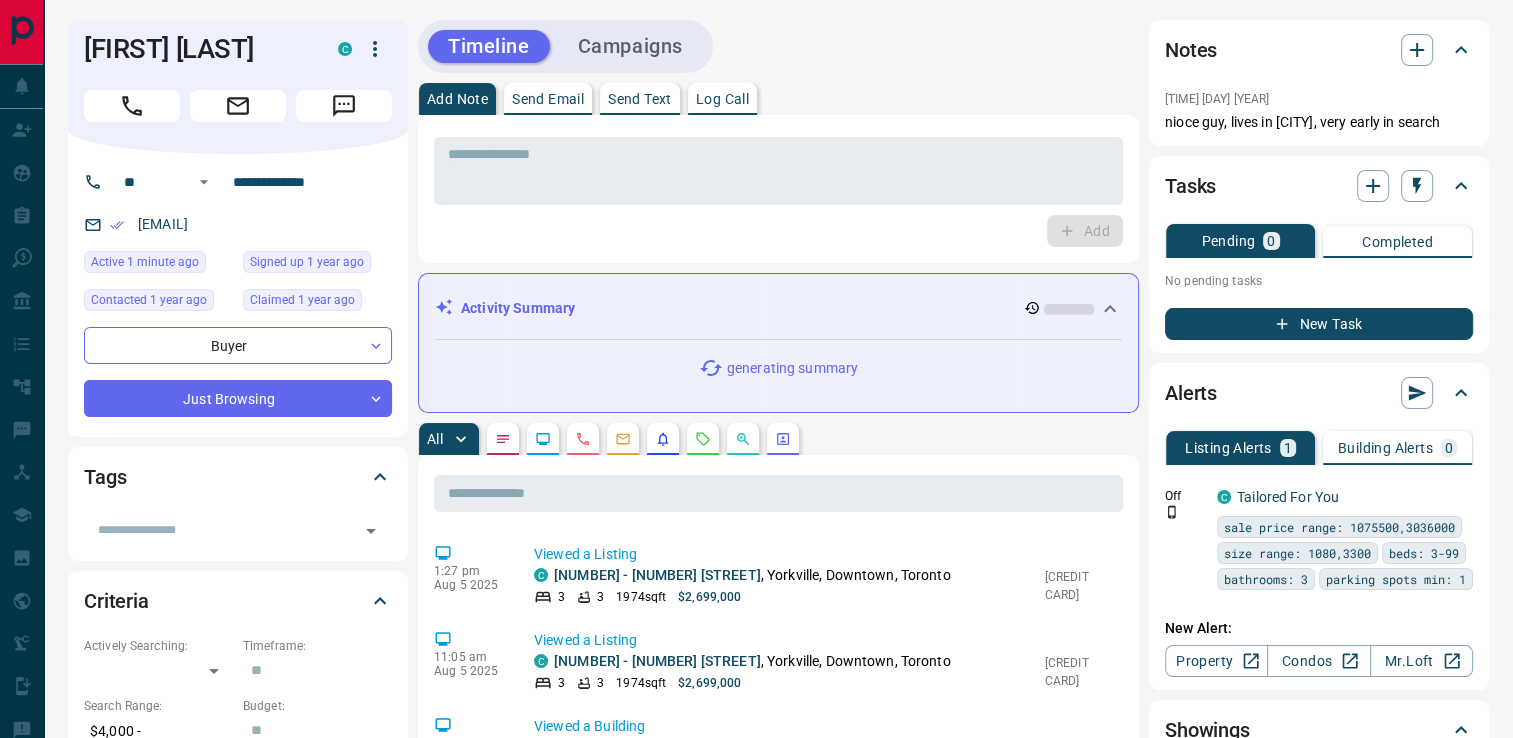 click 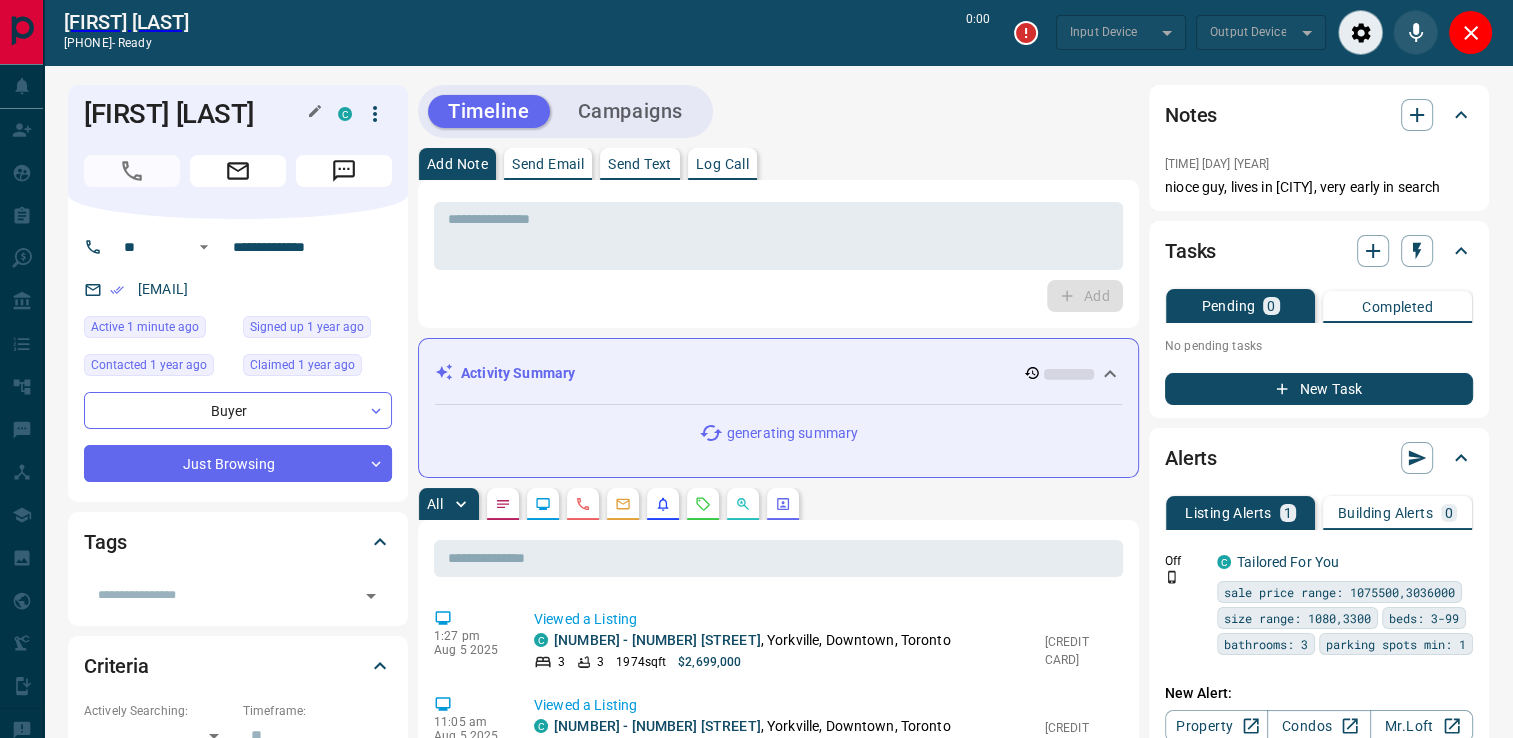 click on "[FIRST] [LAST]" at bounding box center (196, 114) 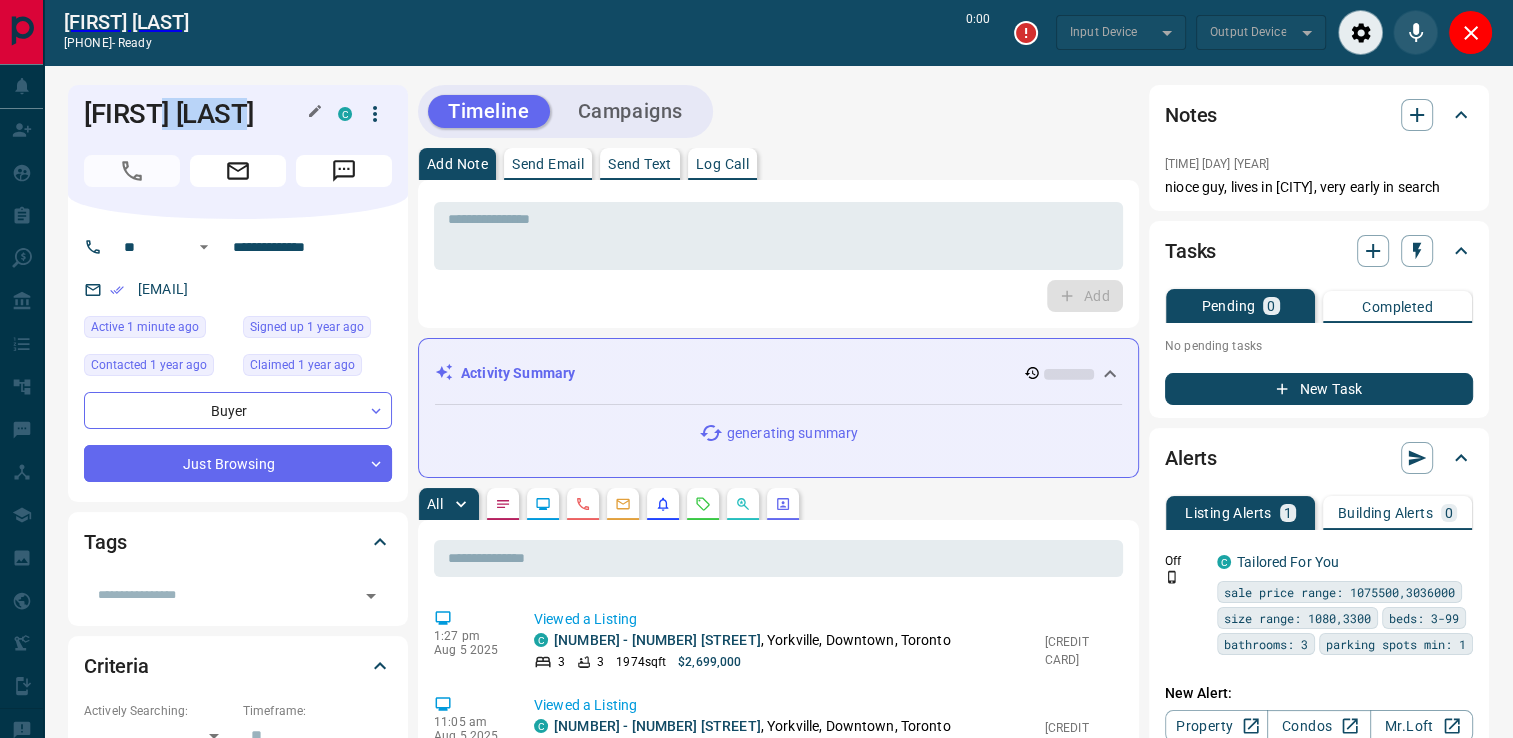 click on "[FIRST] [LAST]" at bounding box center [196, 114] 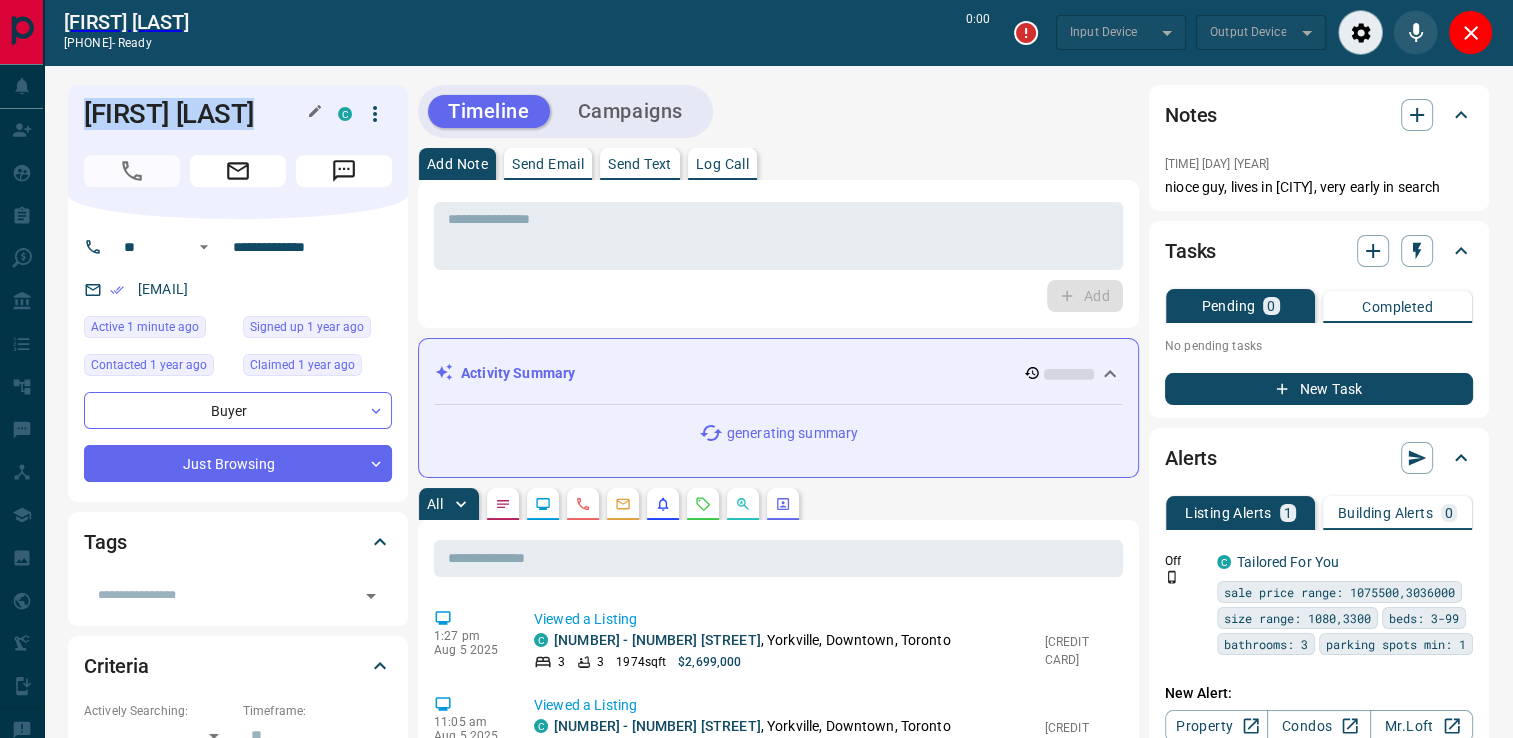 click on "[FIRST] [LAST]" at bounding box center (196, 114) 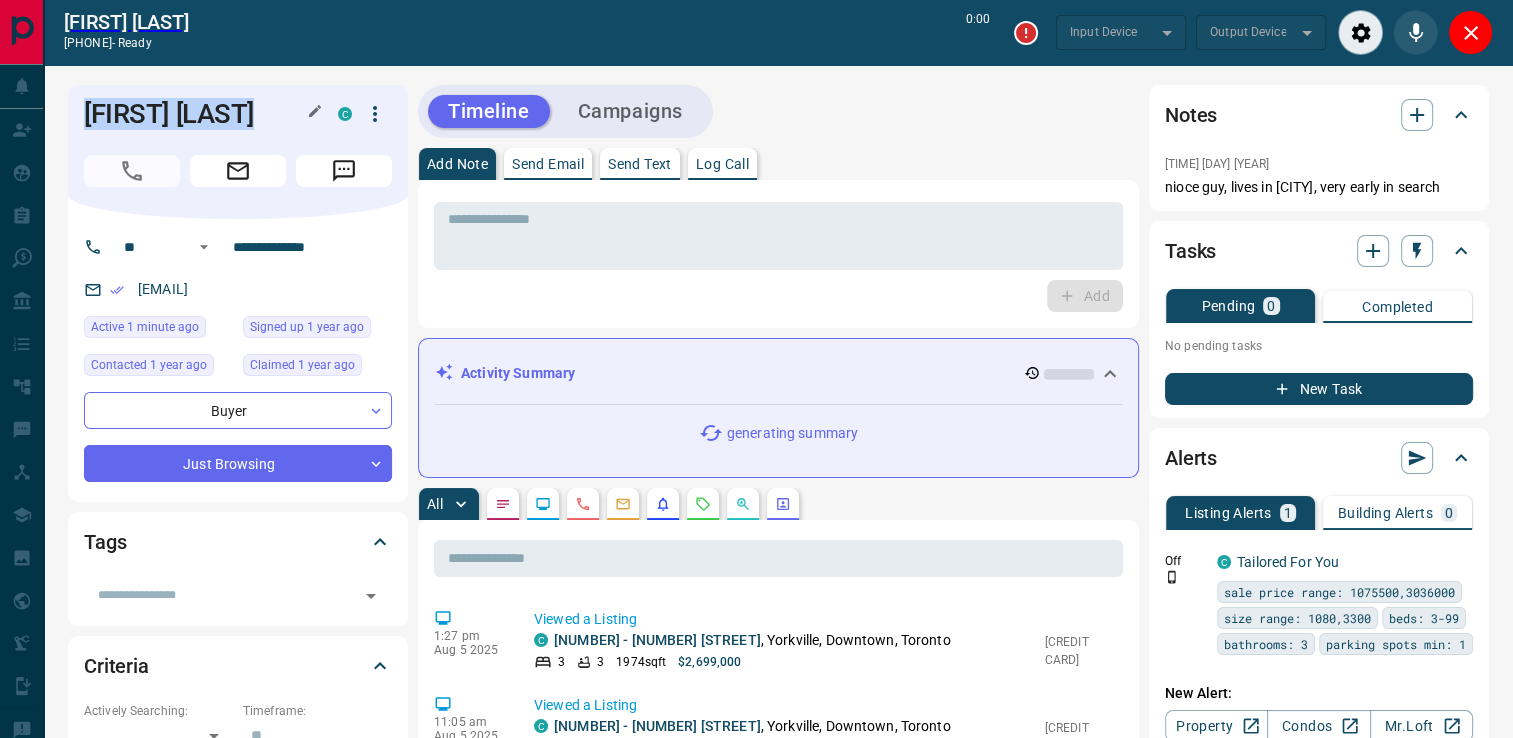 type on "*******" 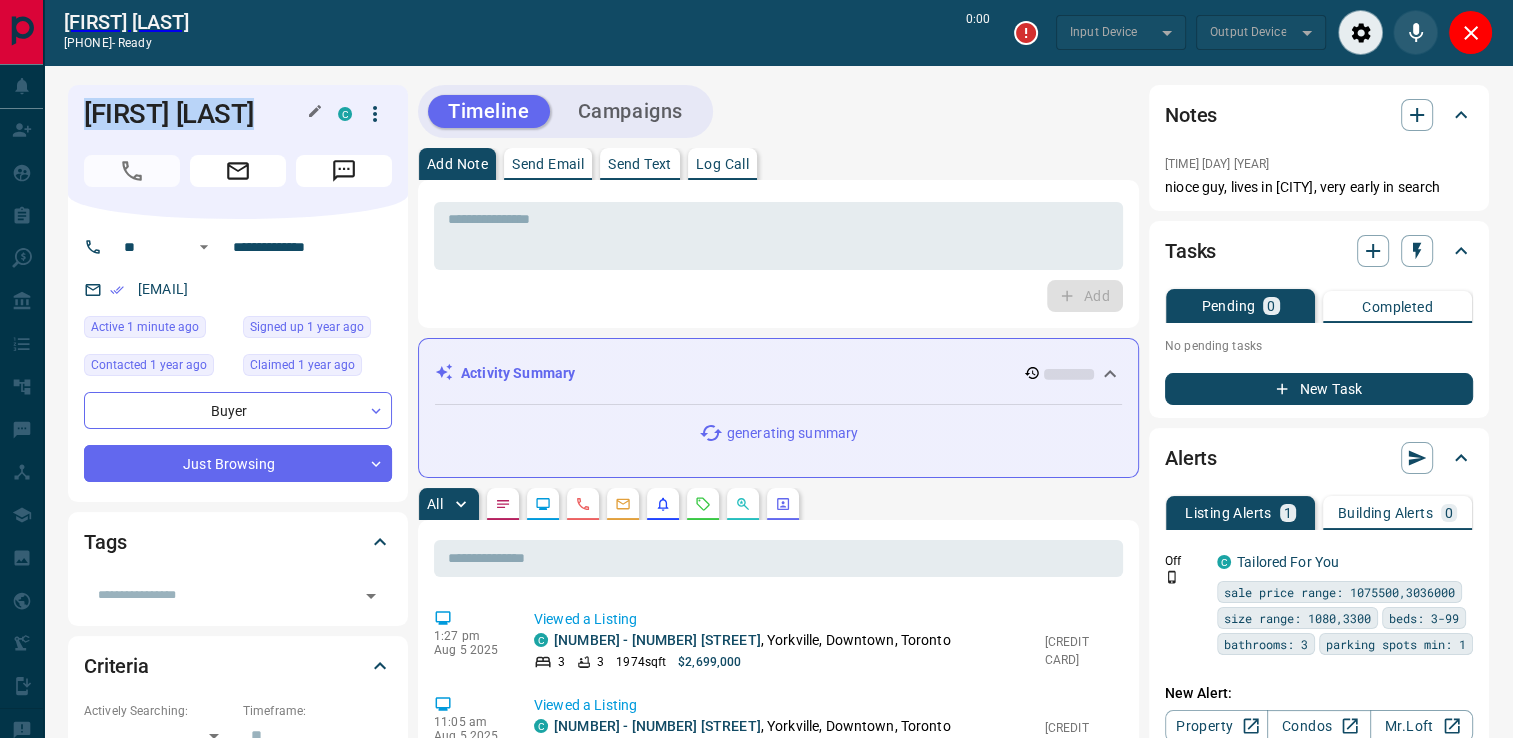 type on "*******" 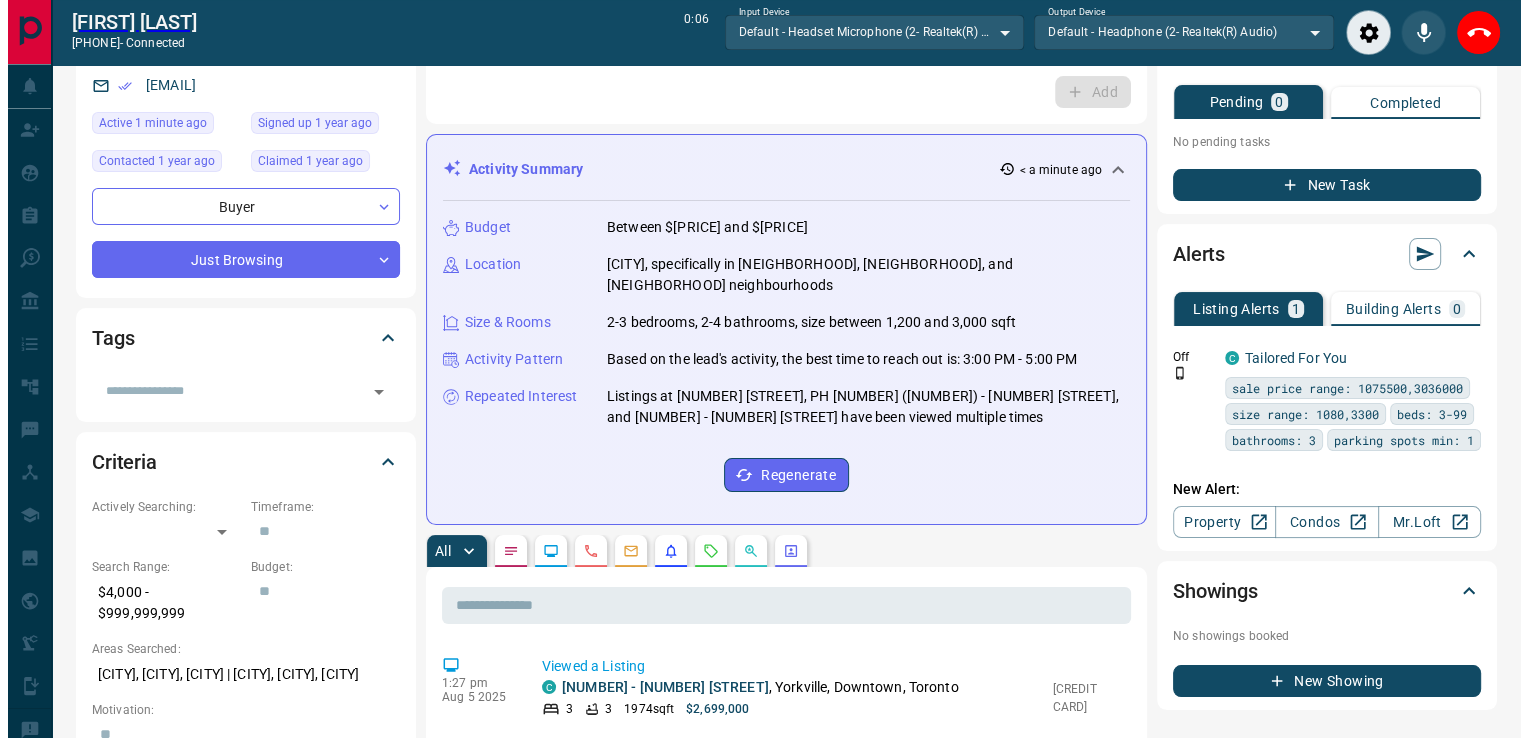 scroll, scrollTop: 0, scrollLeft: 0, axis: both 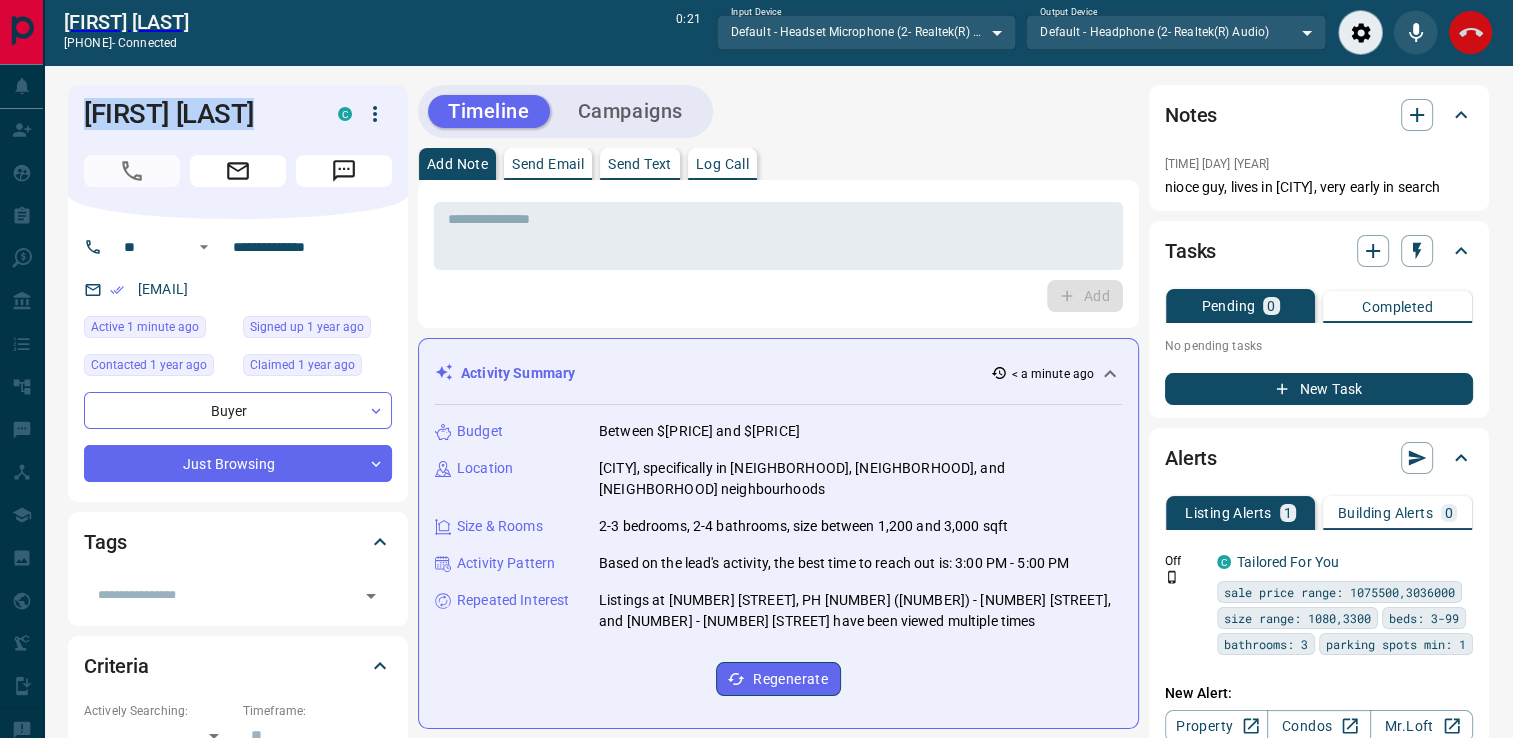 click 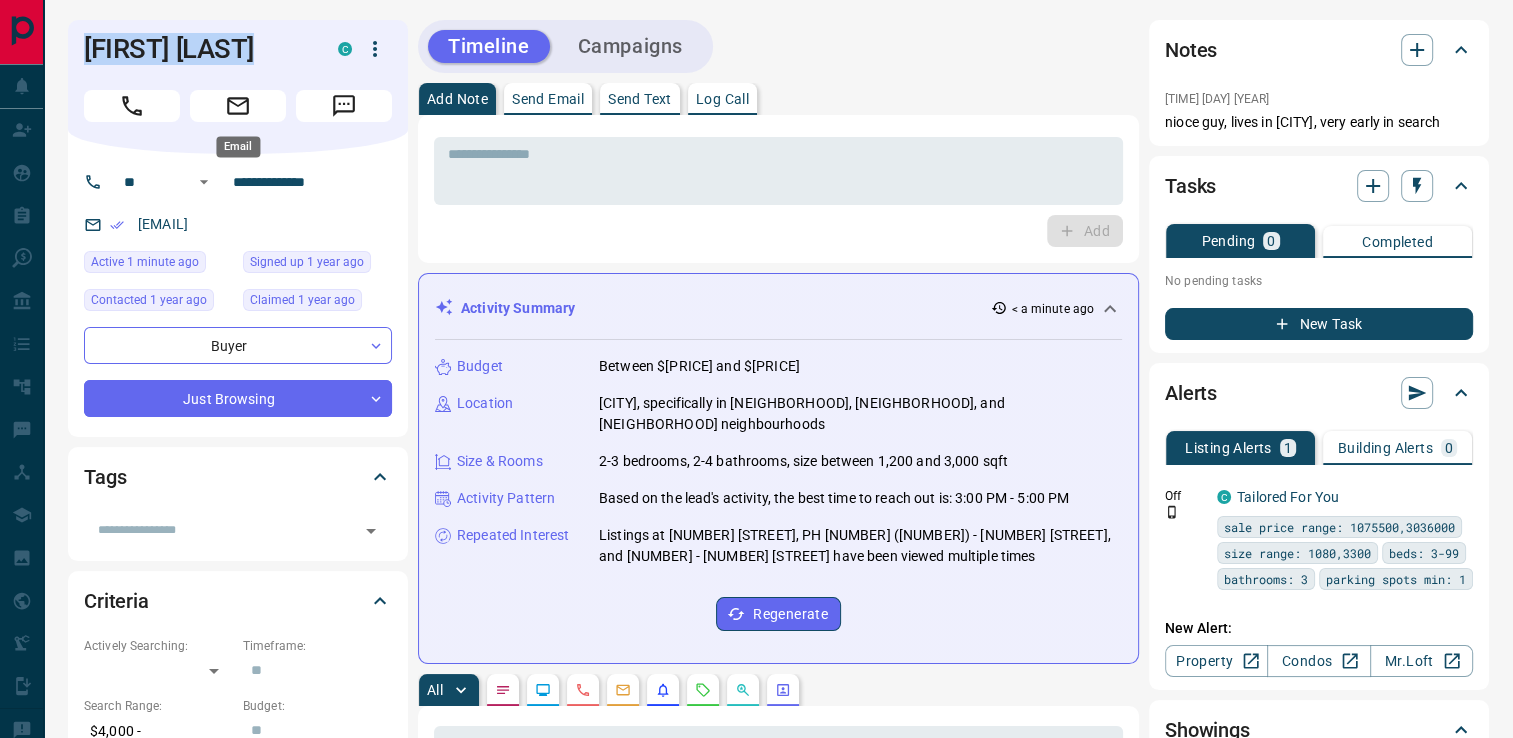 click at bounding box center [238, 106] 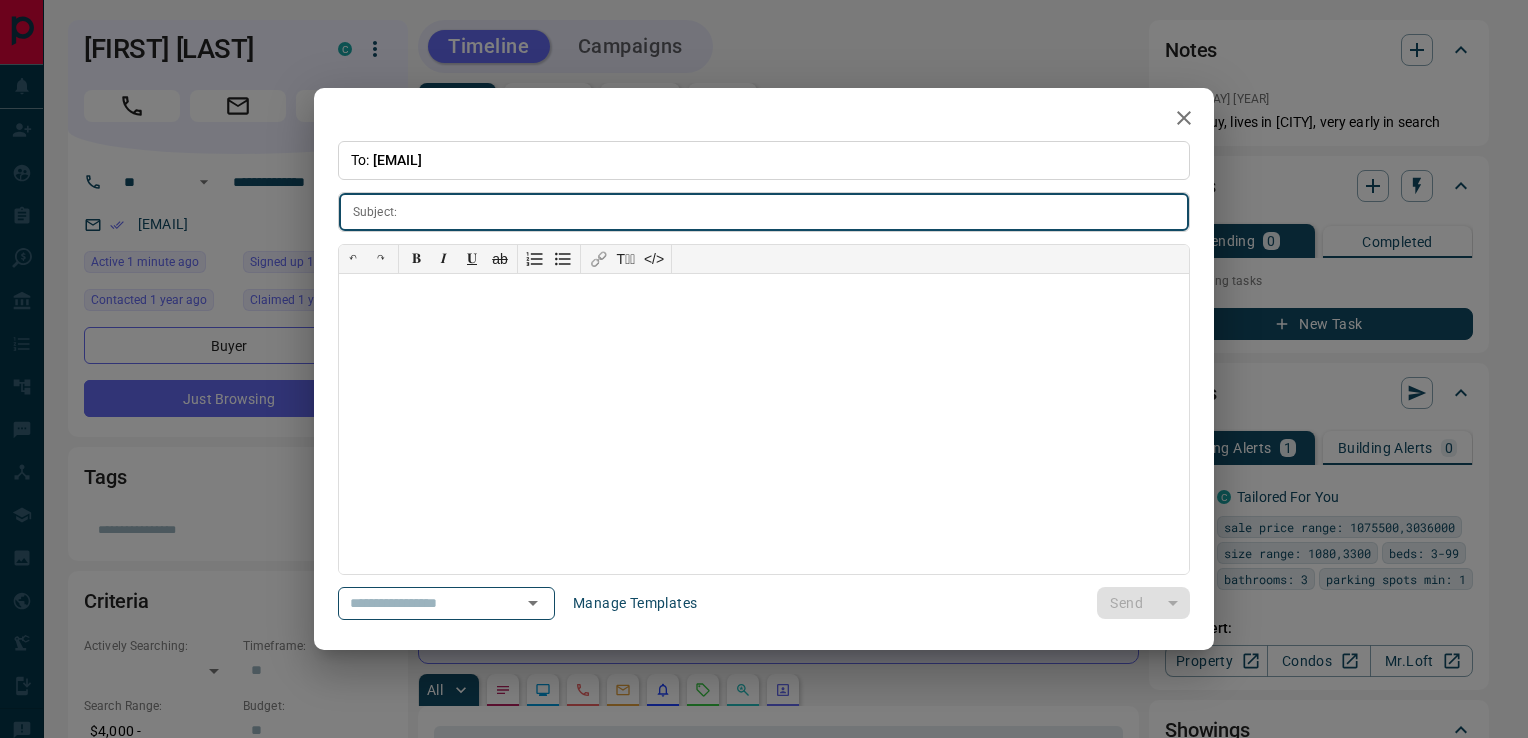 click on "**********" at bounding box center [764, 368] 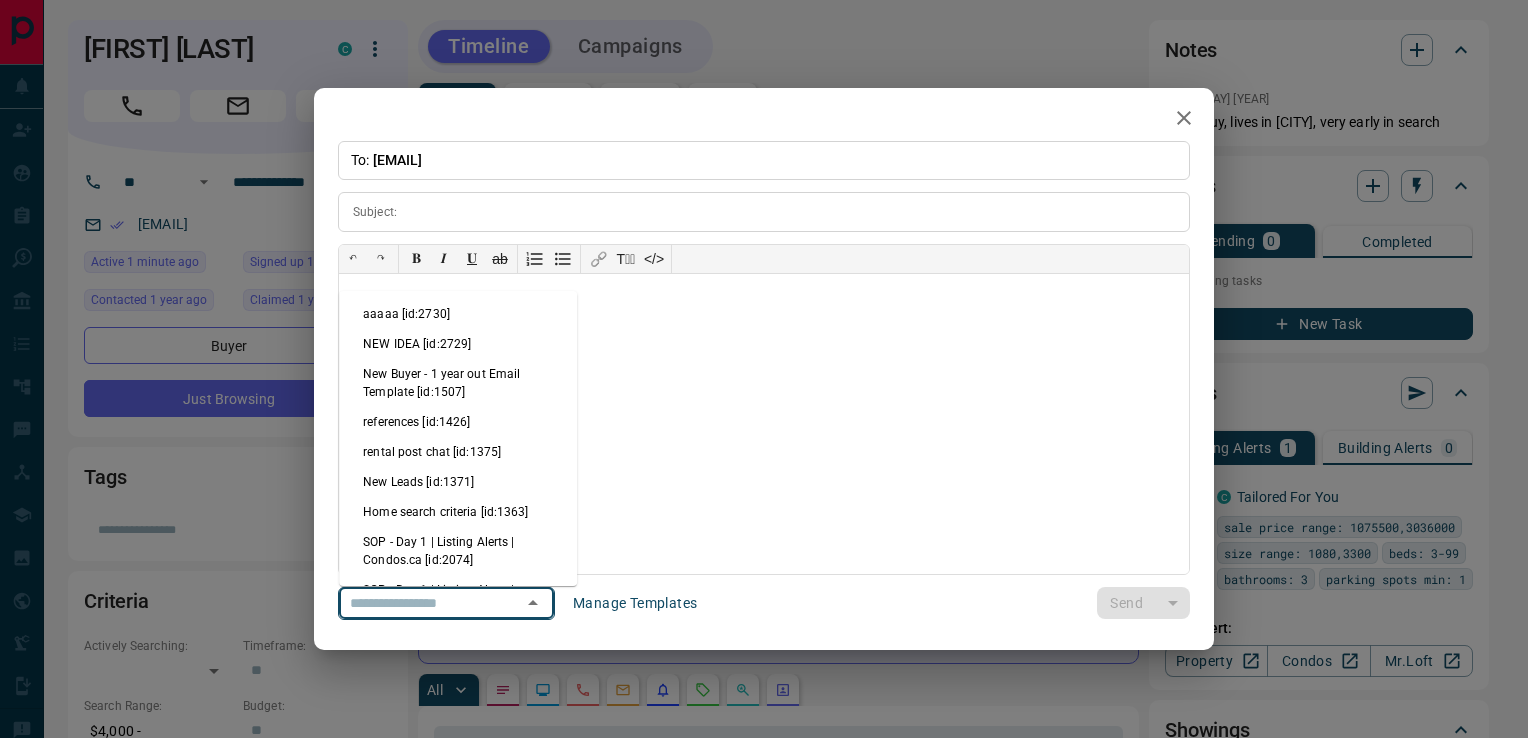 click at bounding box center (418, 603) 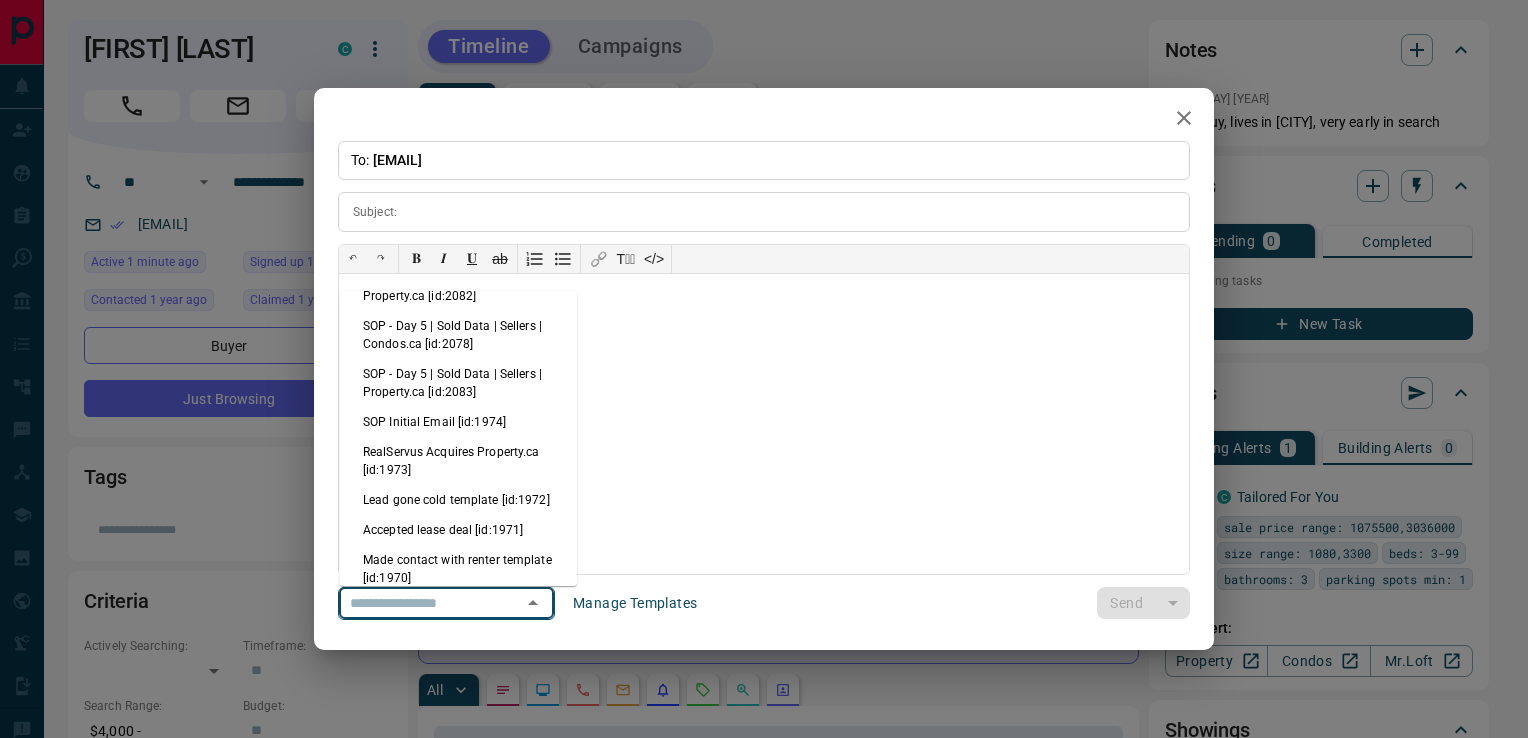 scroll, scrollTop: 900, scrollLeft: 0, axis: vertical 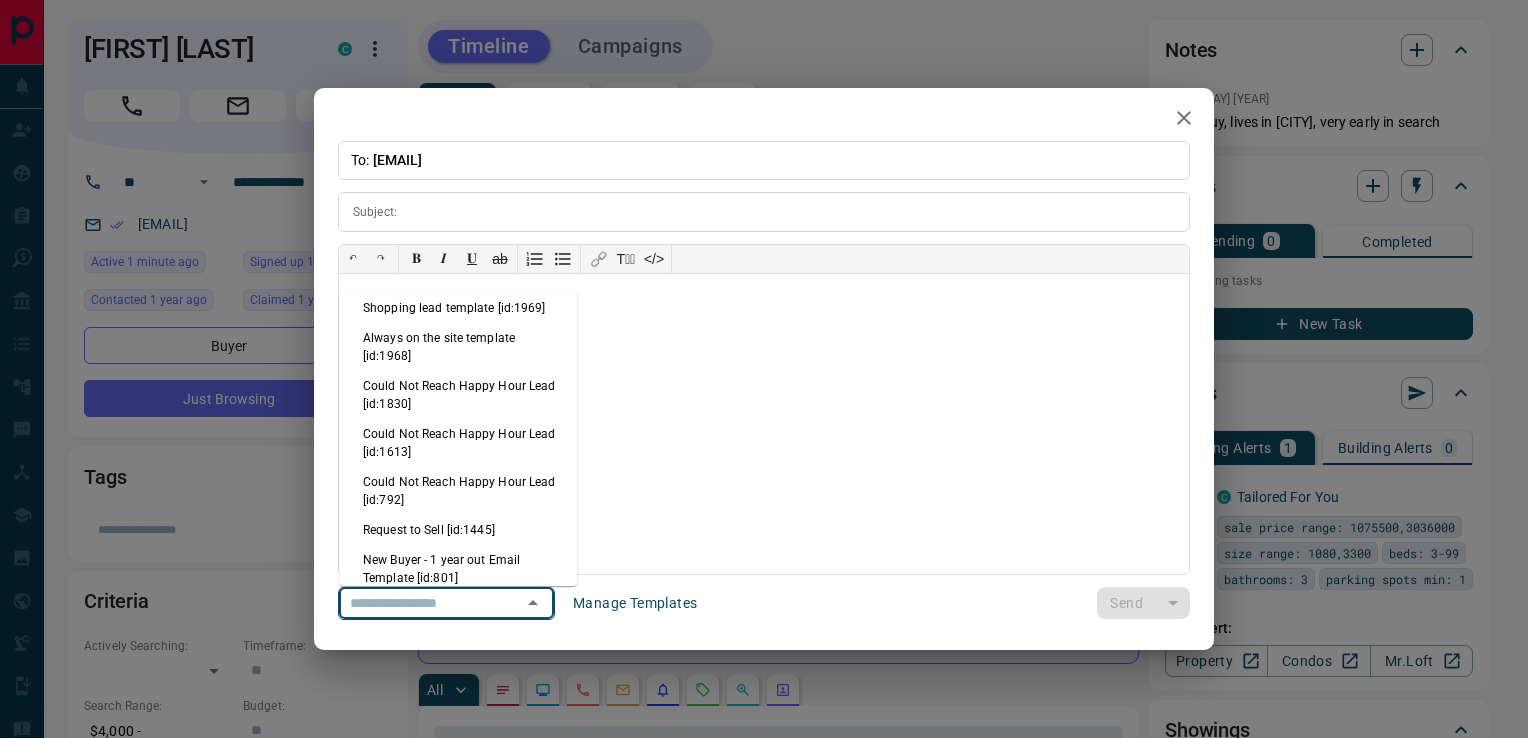 click on "Always on the site template [id:1968]" at bounding box center (458, 347) 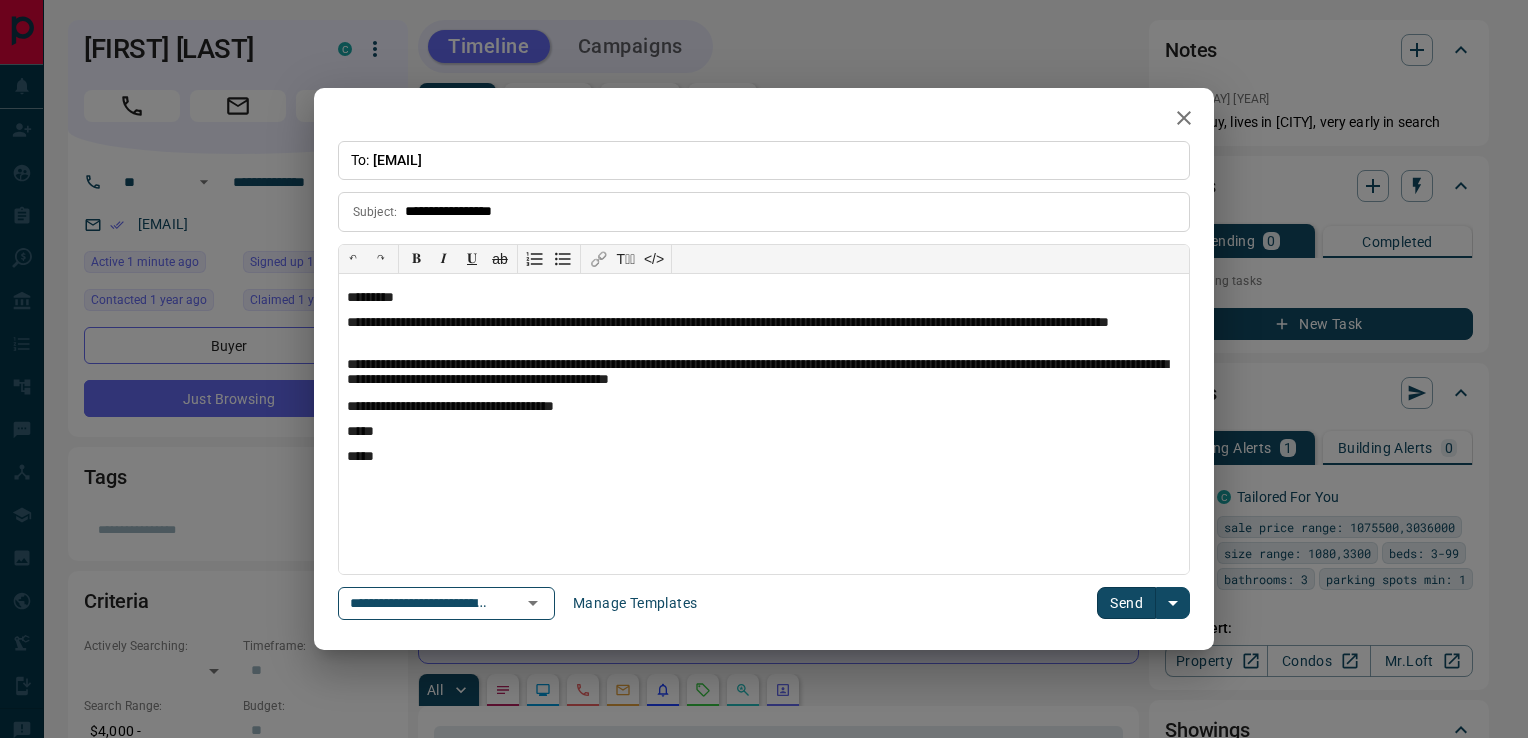 click on "Send" at bounding box center (1126, 603) 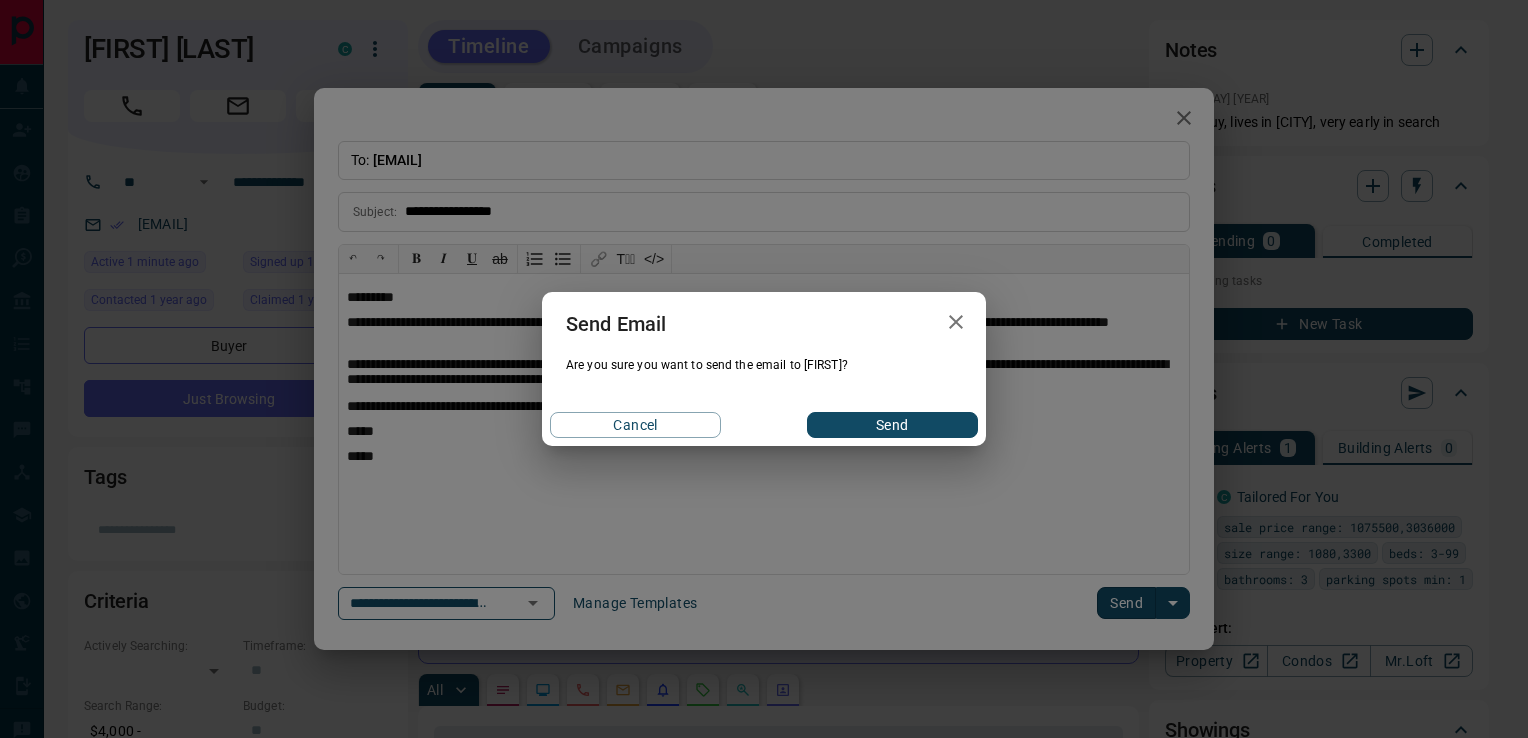 click on "Cancel Send" at bounding box center [764, 425] 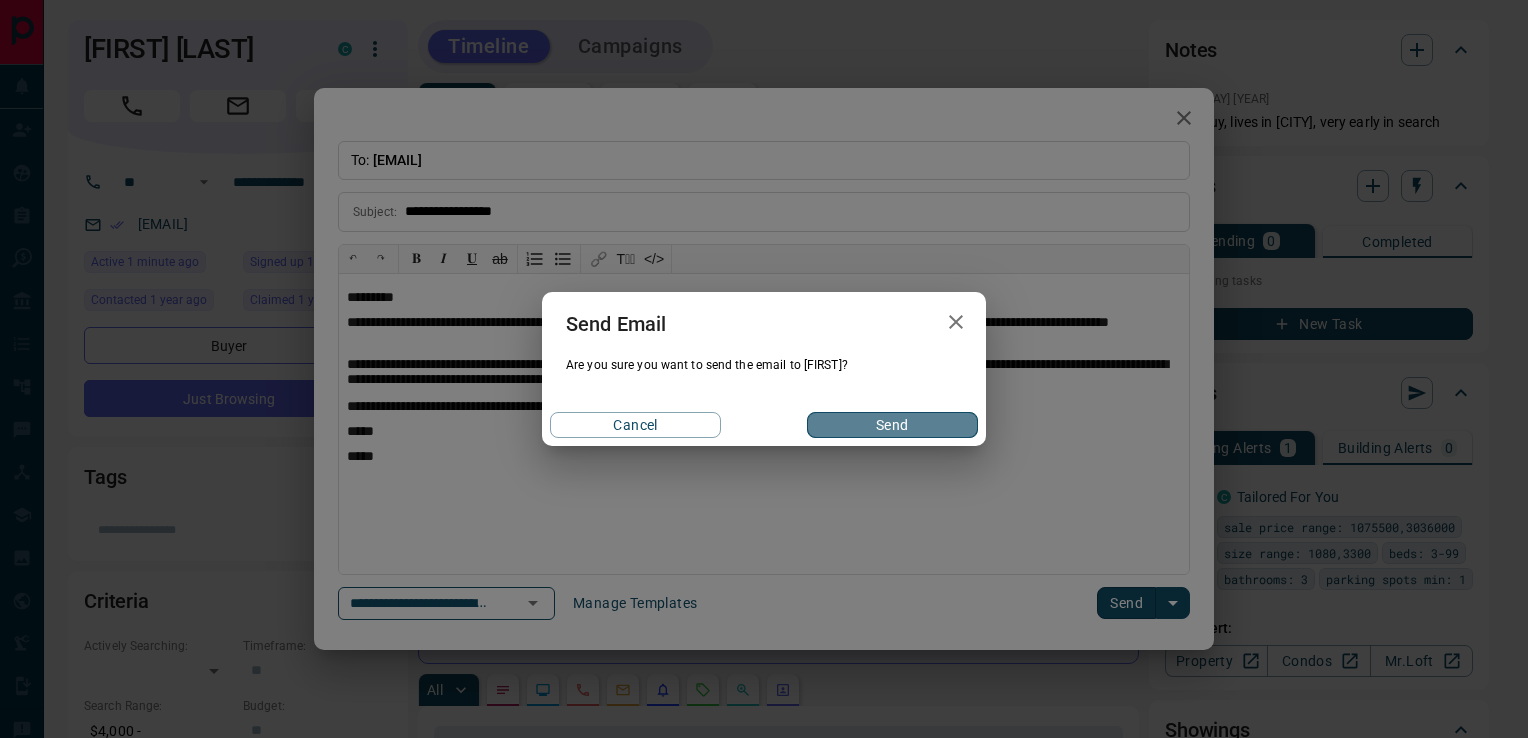 click on "Send" at bounding box center [892, 425] 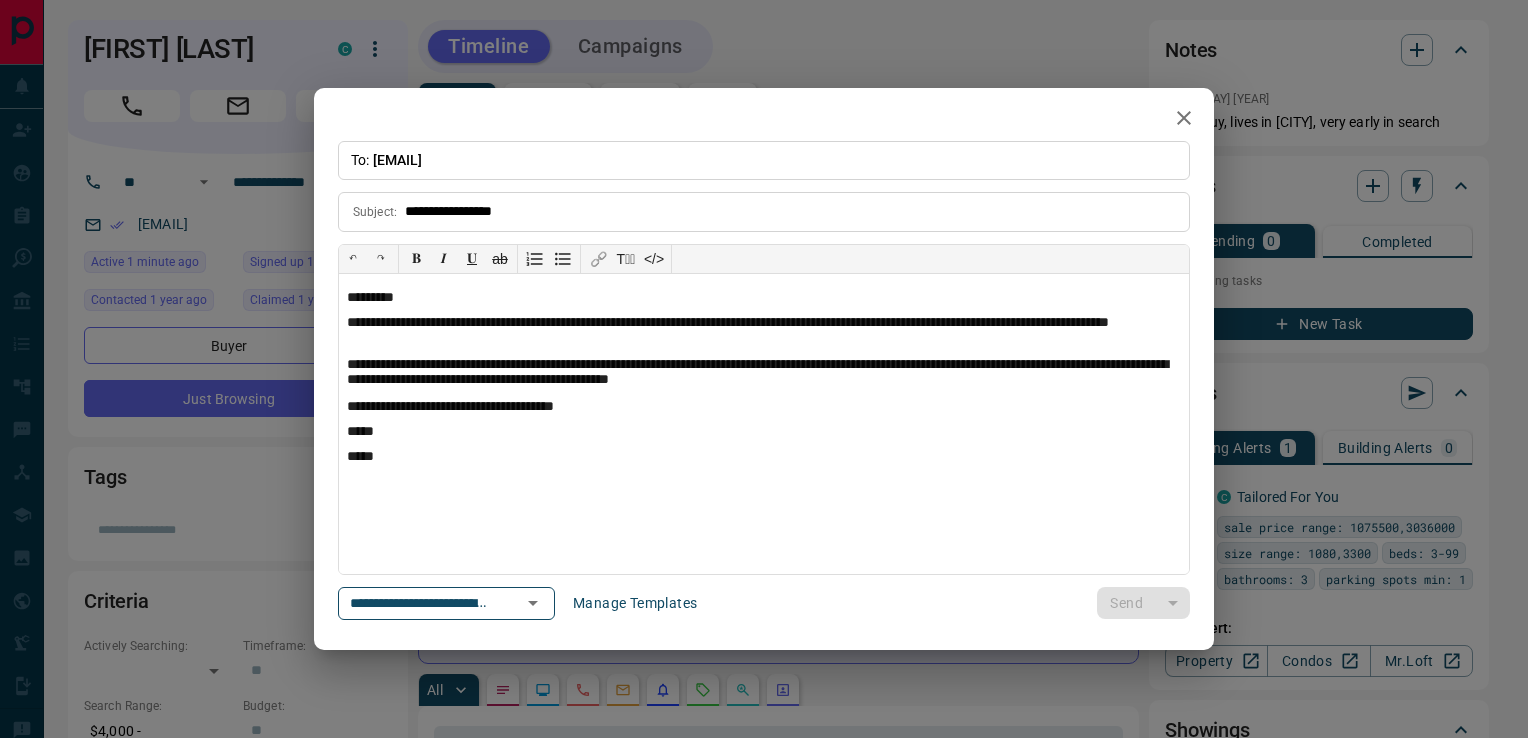 click 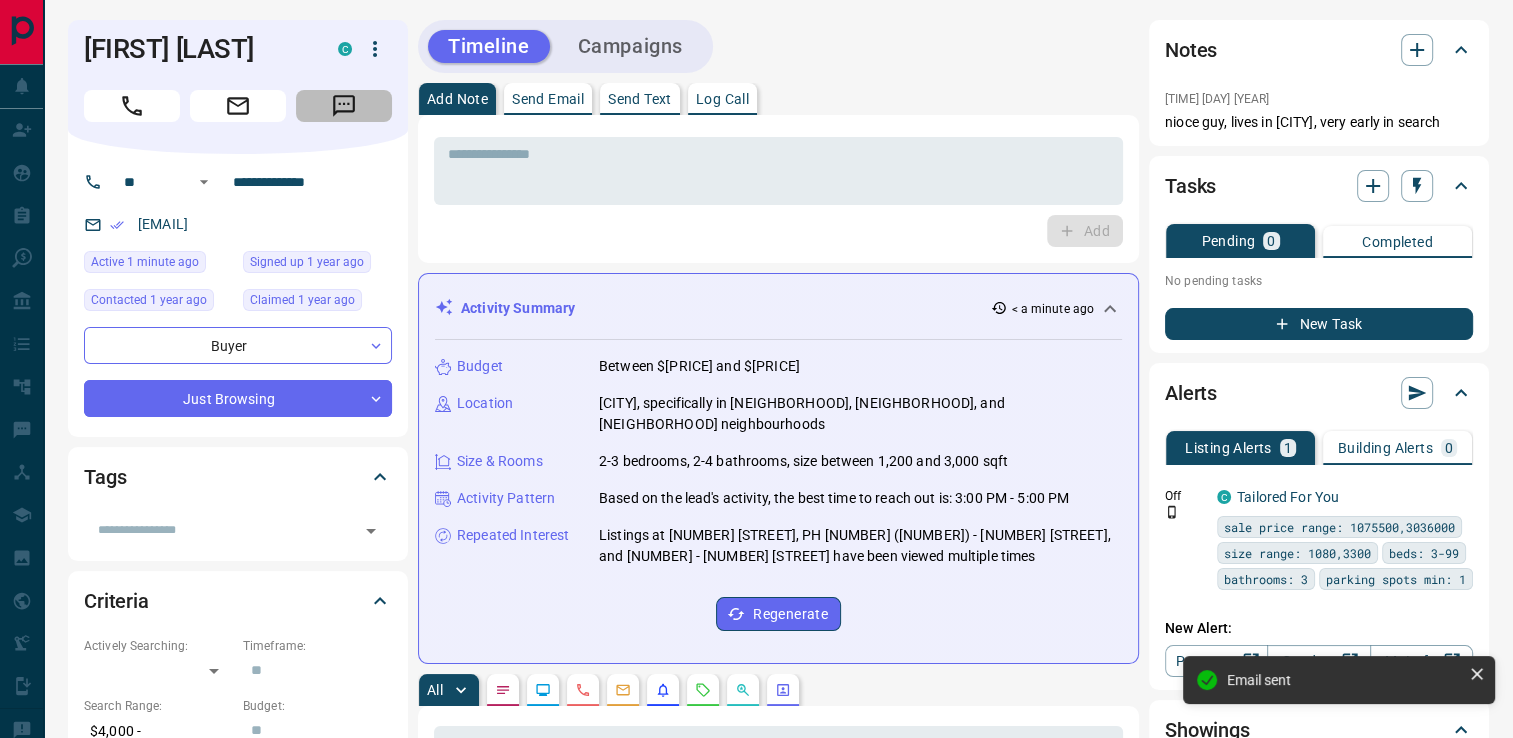click 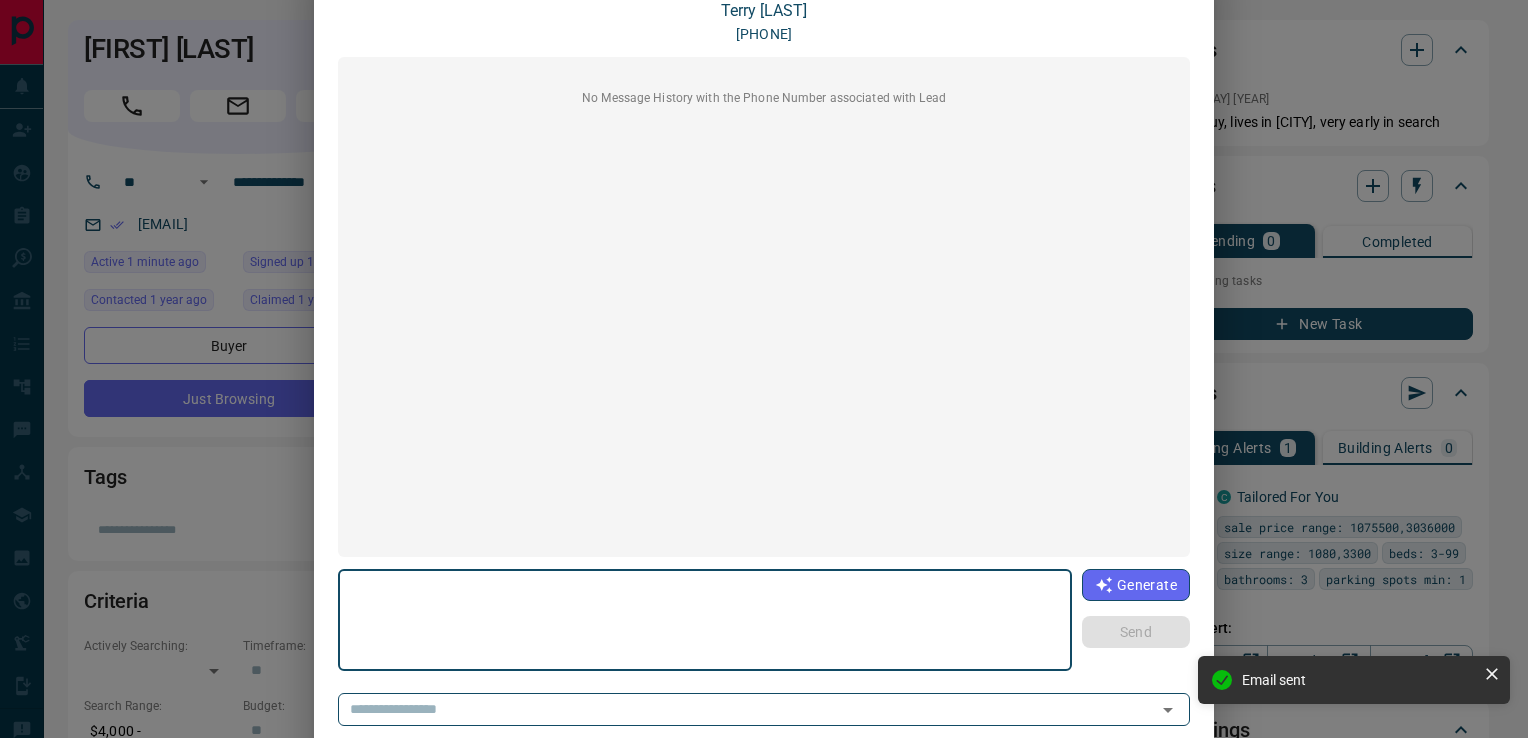 scroll, scrollTop: 179, scrollLeft: 0, axis: vertical 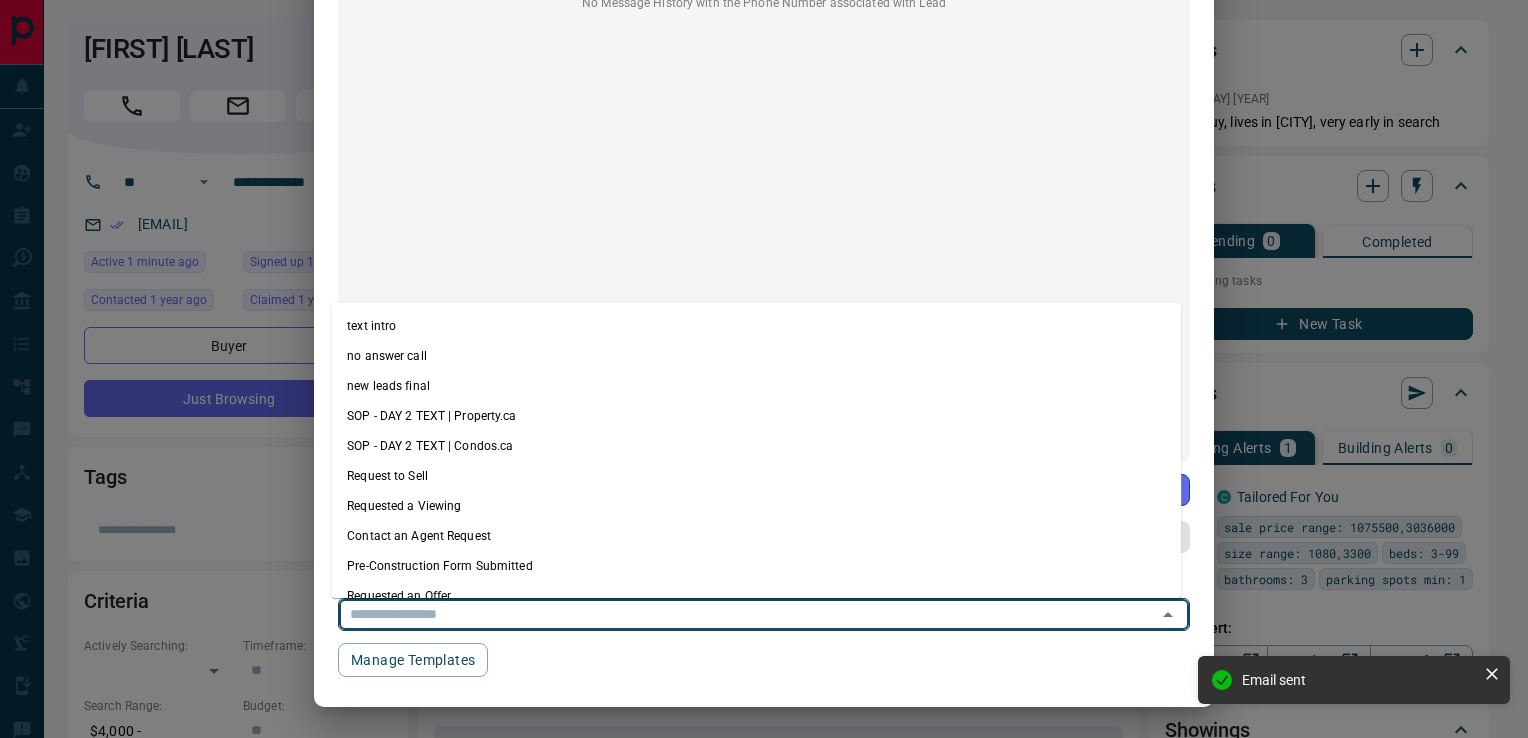 click at bounding box center [735, 614] 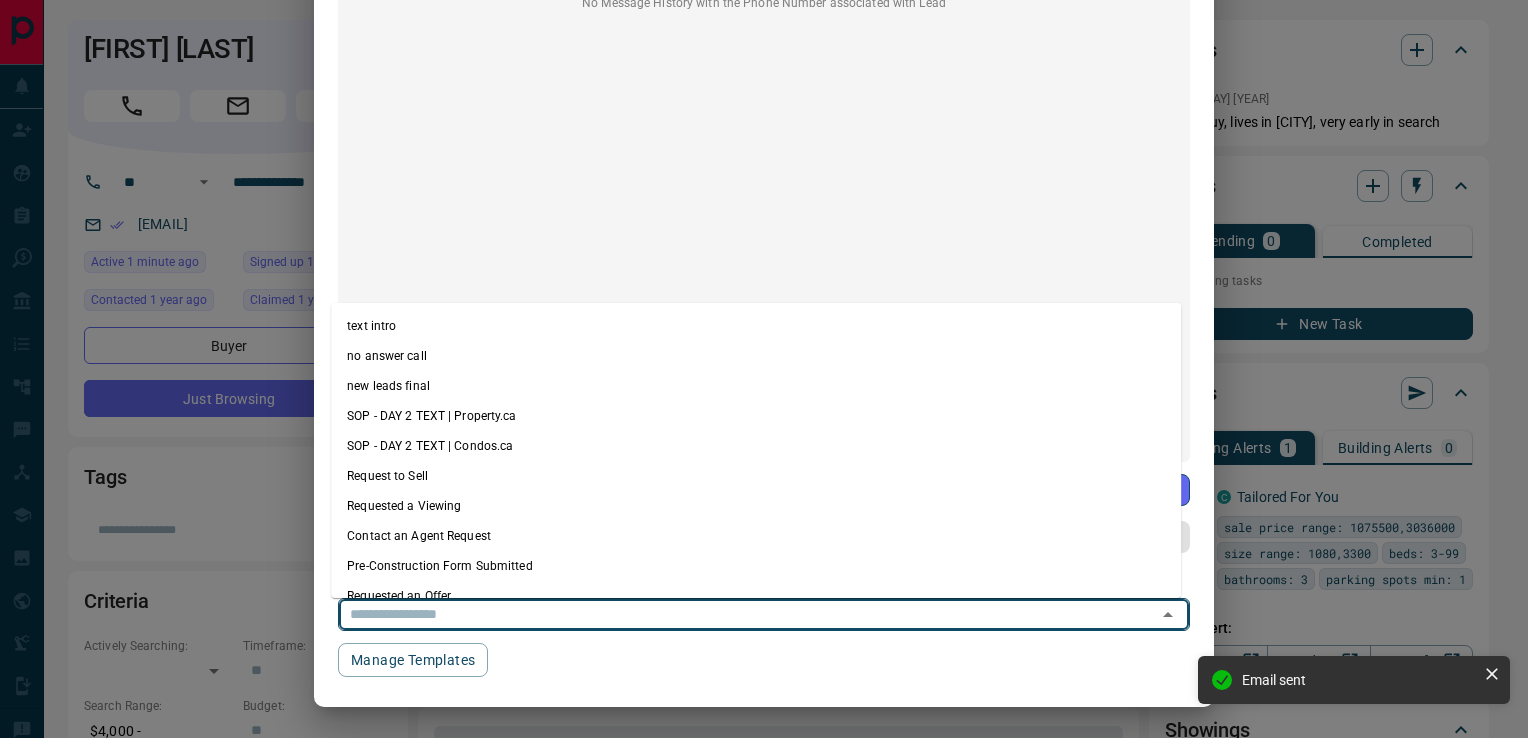 scroll, scrollTop: 290, scrollLeft: 0, axis: vertical 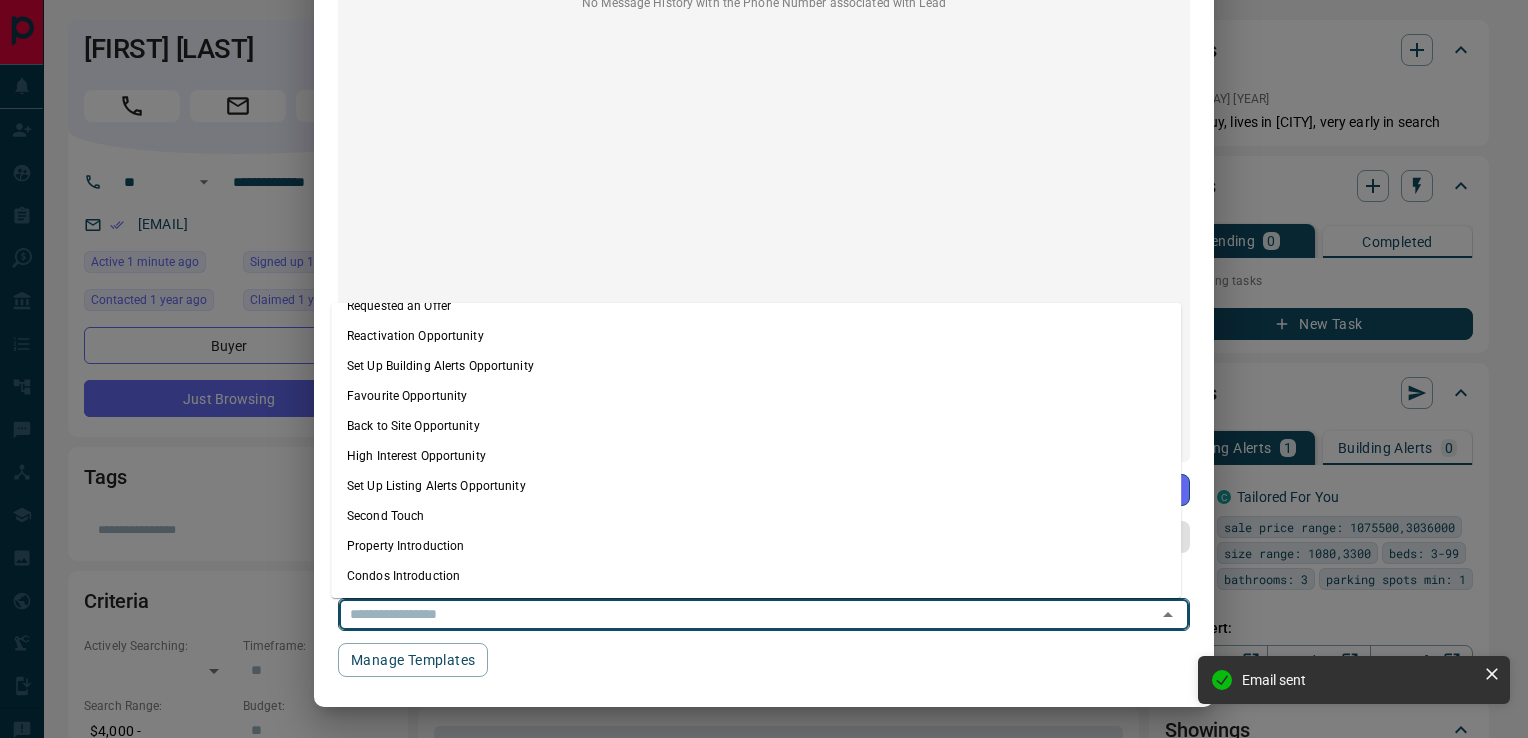 click on "High Interest Opportunity" at bounding box center [756, 456] 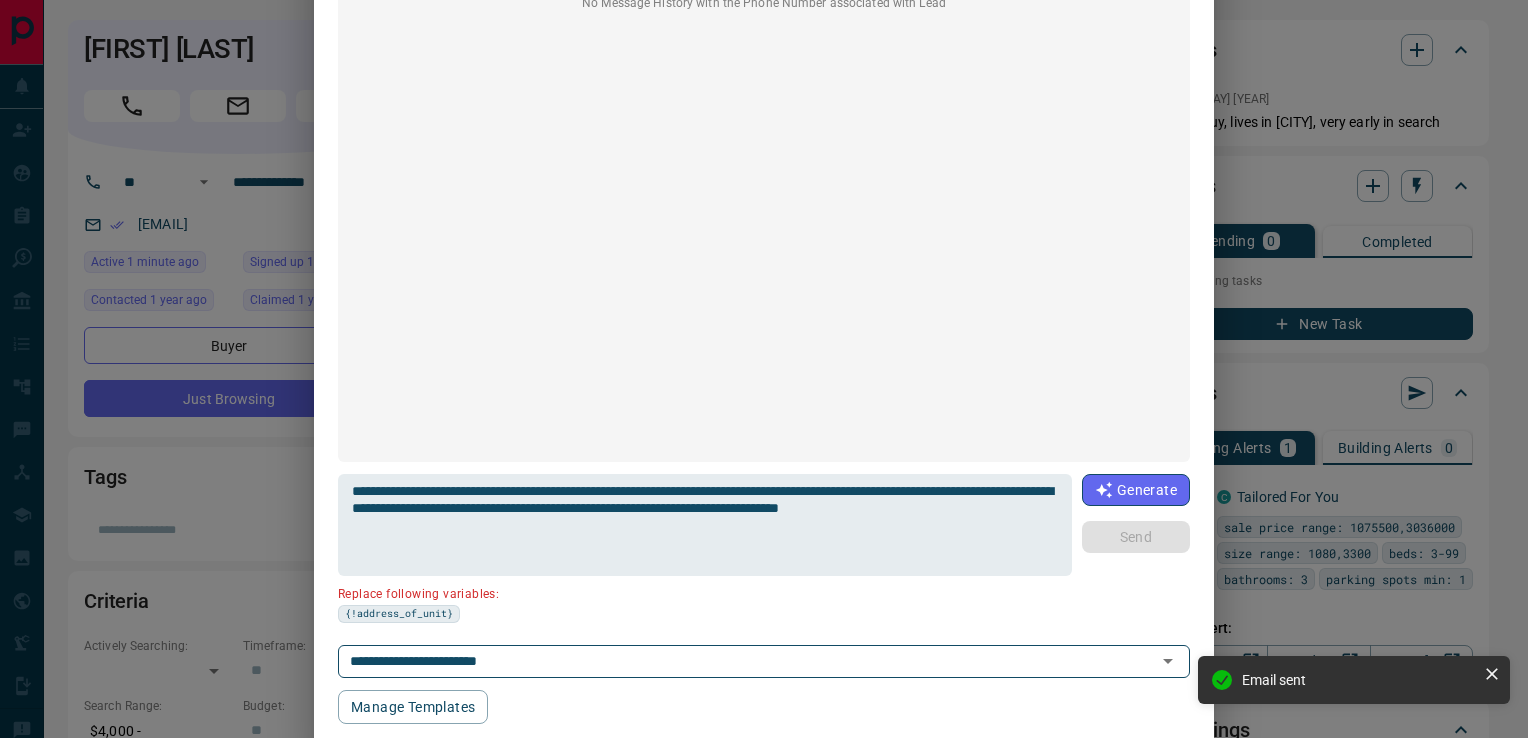 type on "**********" 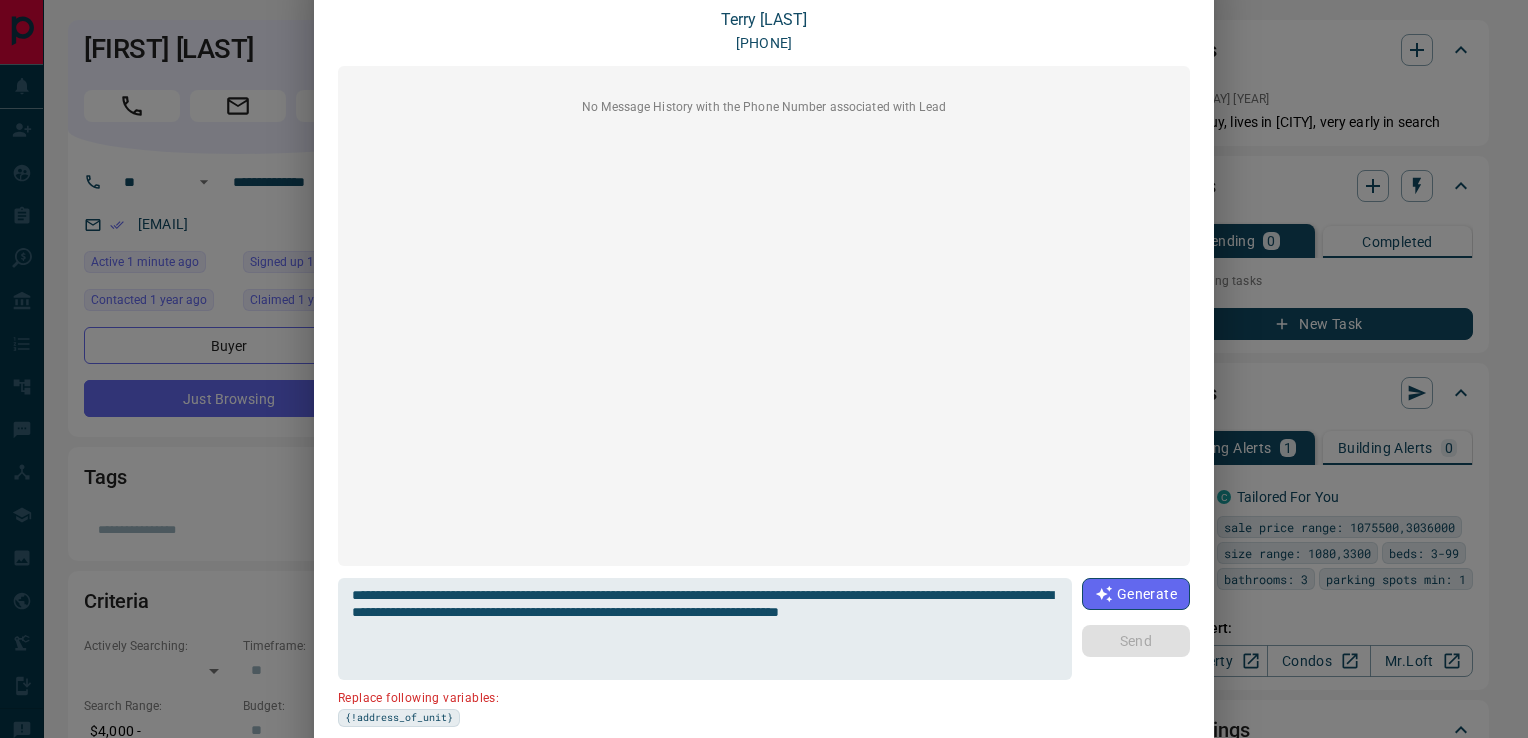 scroll, scrollTop: 0, scrollLeft: 0, axis: both 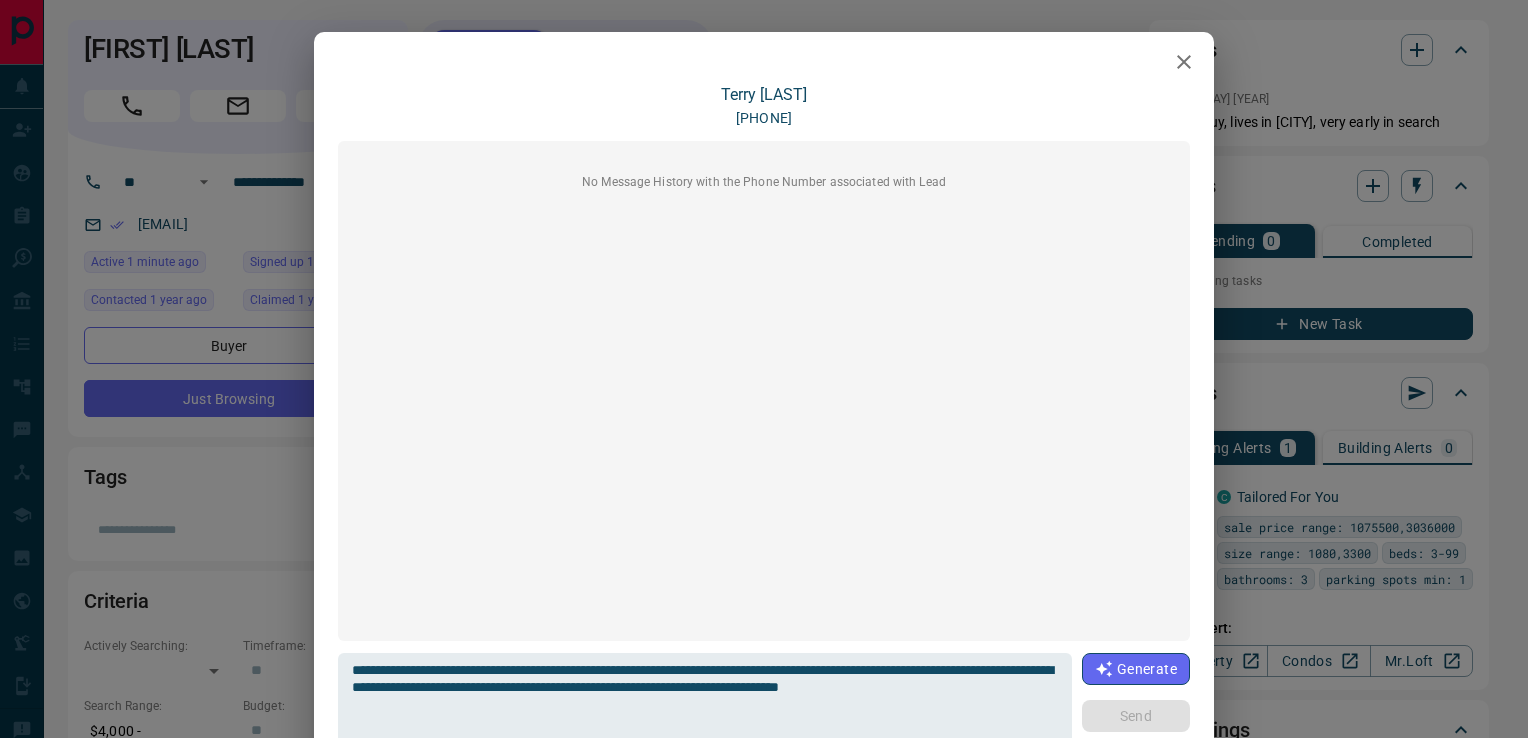 click 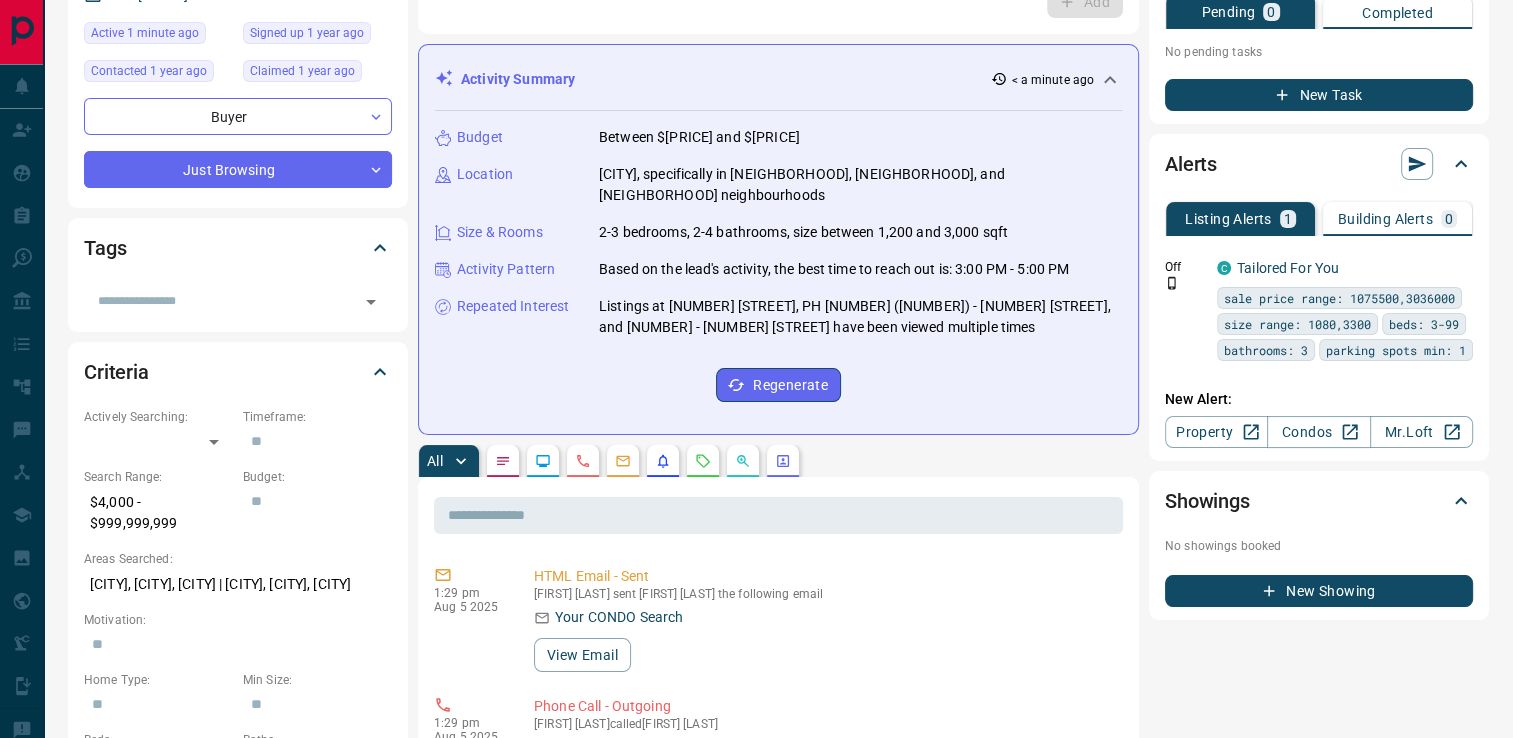 scroll, scrollTop: 400, scrollLeft: 0, axis: vertical 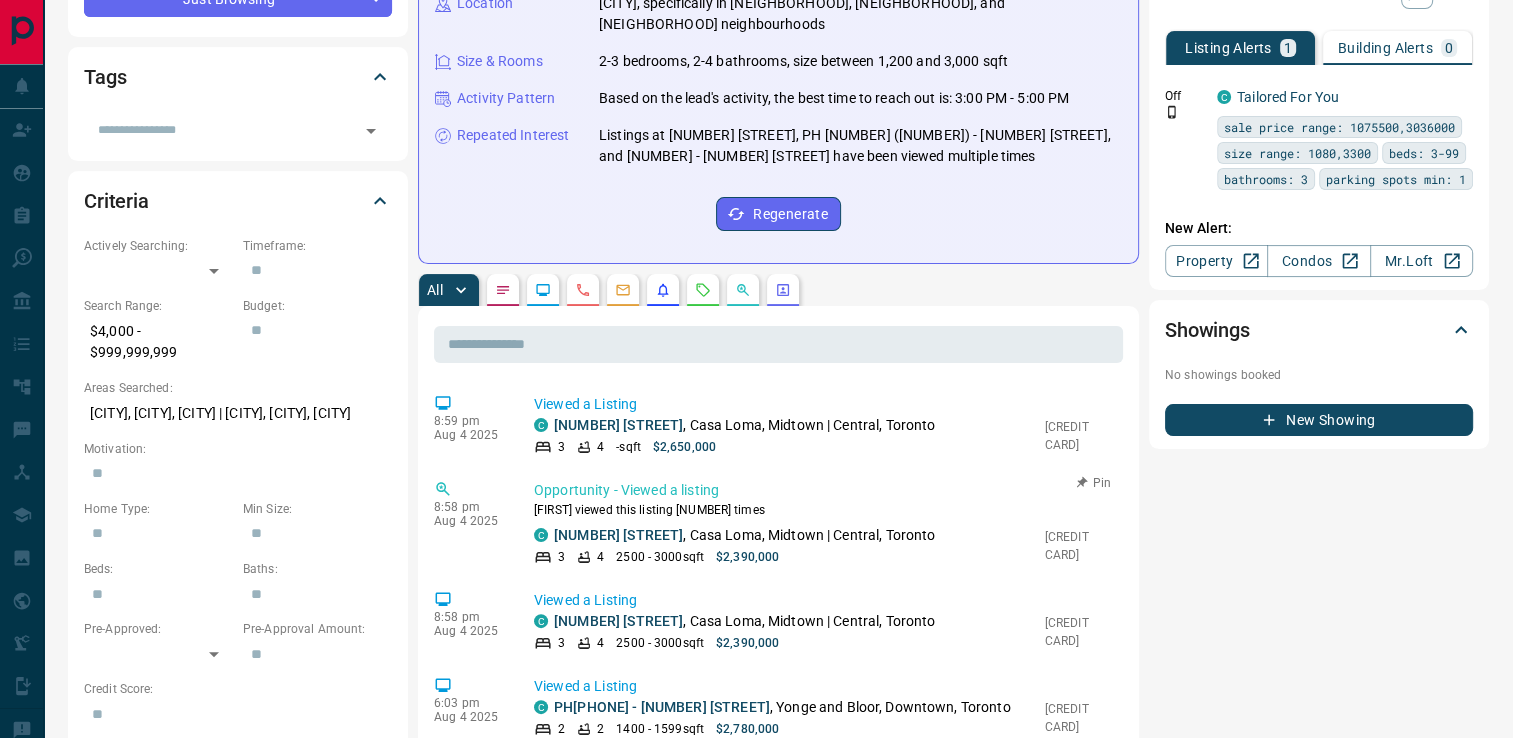 drag, startPoint x: 545, startPoint y: 530, endPoint x: 667, endPoint y: 537, distance: 122.20065 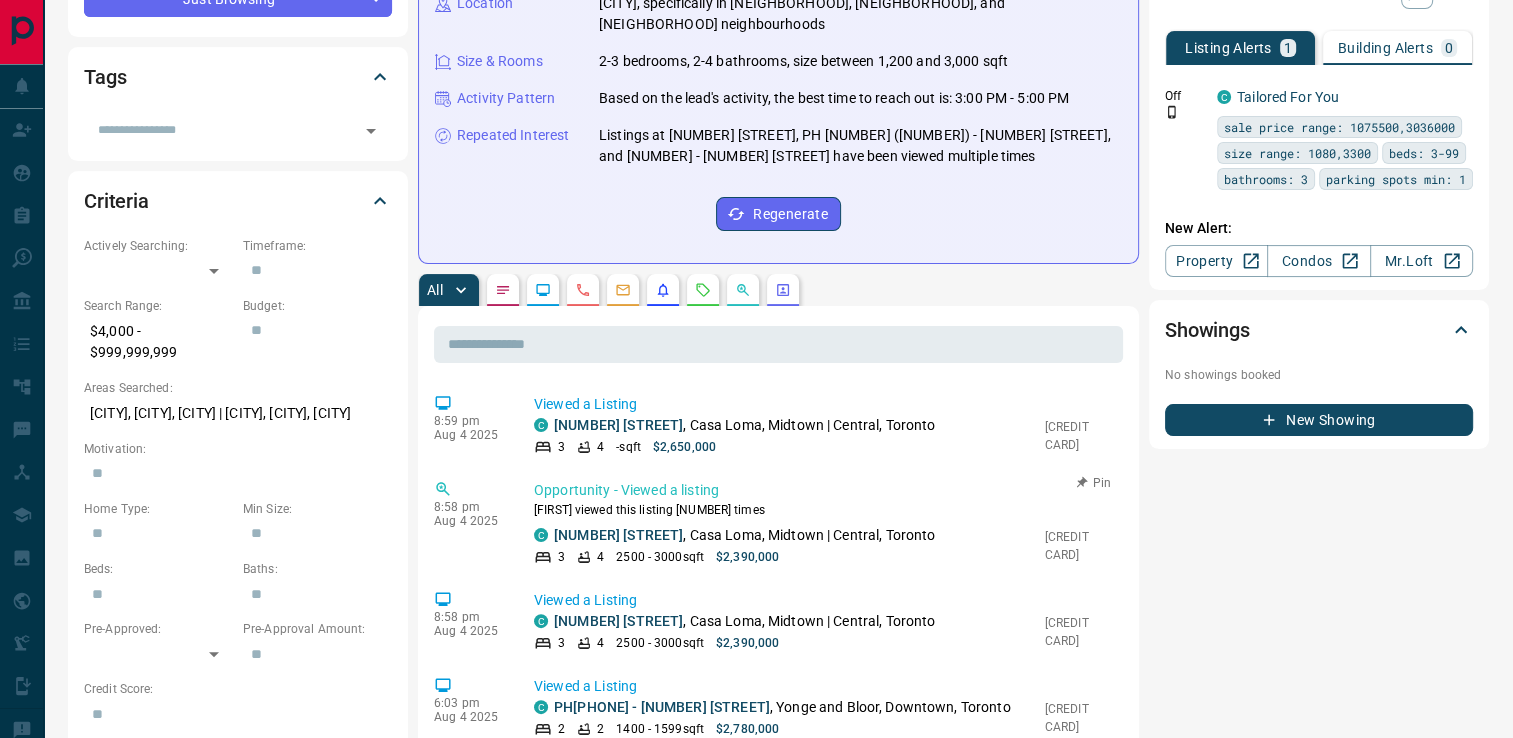 click on "[NUMBER] [STREET] , [NEIGHBORHOOD], [NEIGHBORHOOD] | [NEIGHBORHOOD], [CITY]" at bounding box center (784, 535) 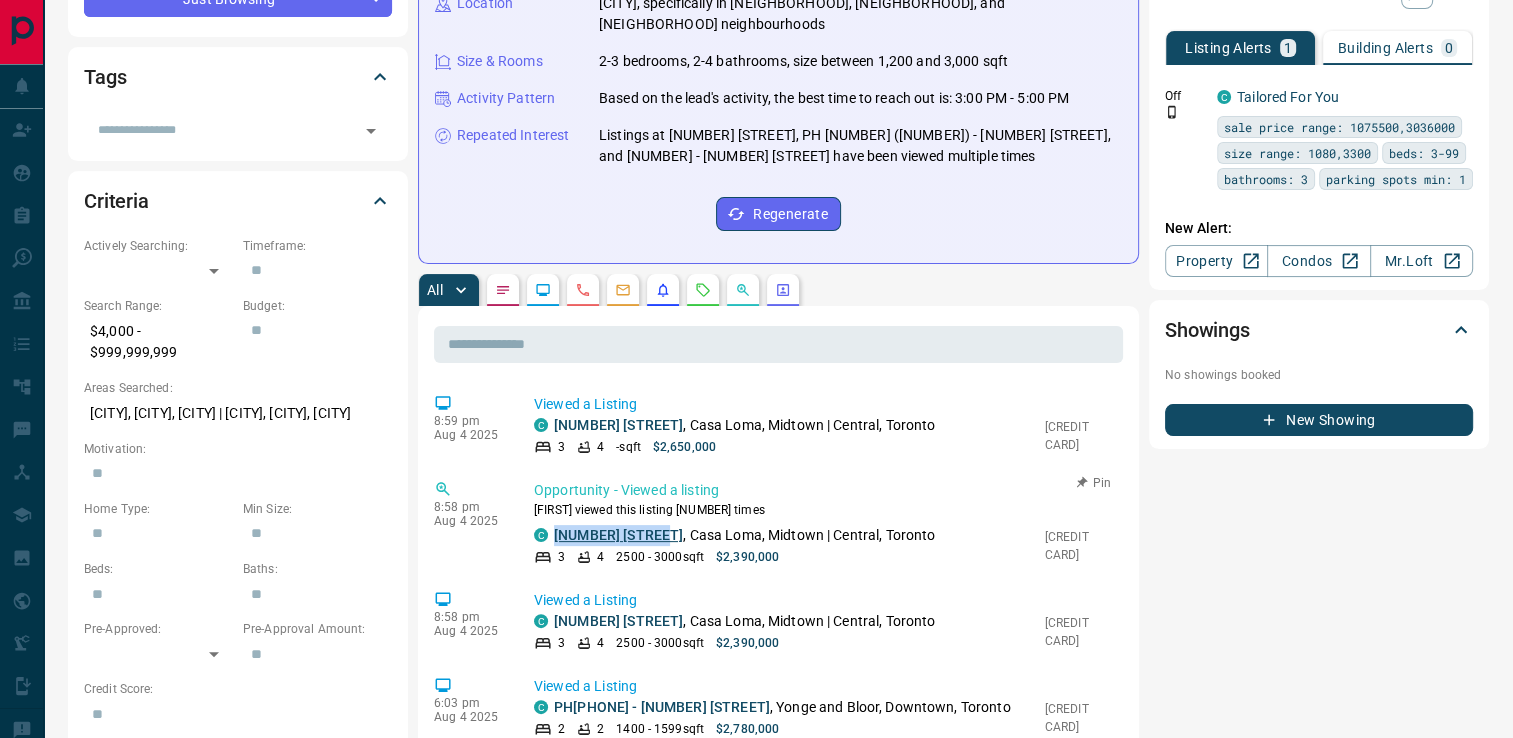 drag, startPoint x: 667, startPoint y: 536, endPoint x: 553, endPoint y: 529, distance: 114.21471 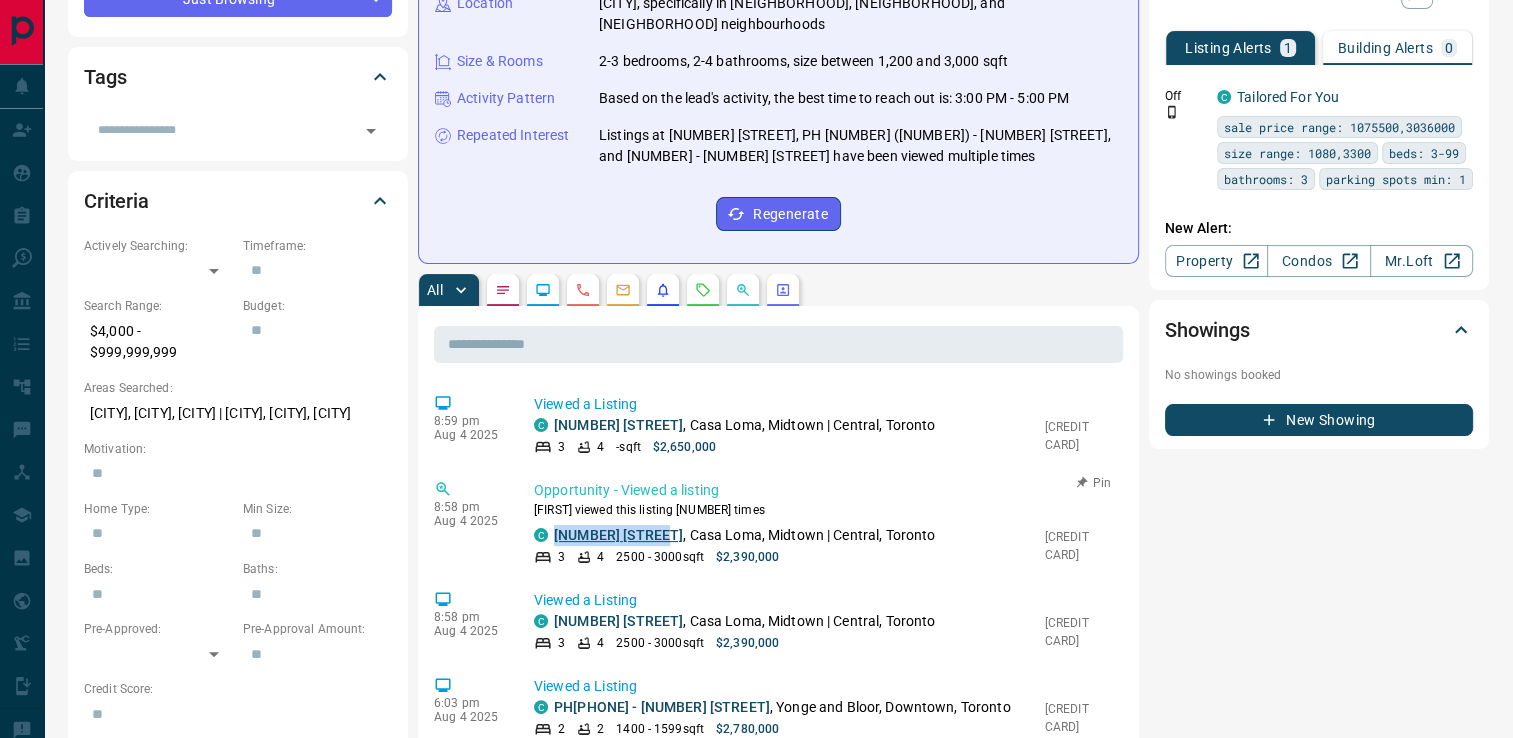 click on "[NUMBER] [STREET] , [NEIGHBORHOOD], [NEIGHBORHOOD] | [NEIGHBORHOOD], [CITY]" at bounding box center [744, 535] 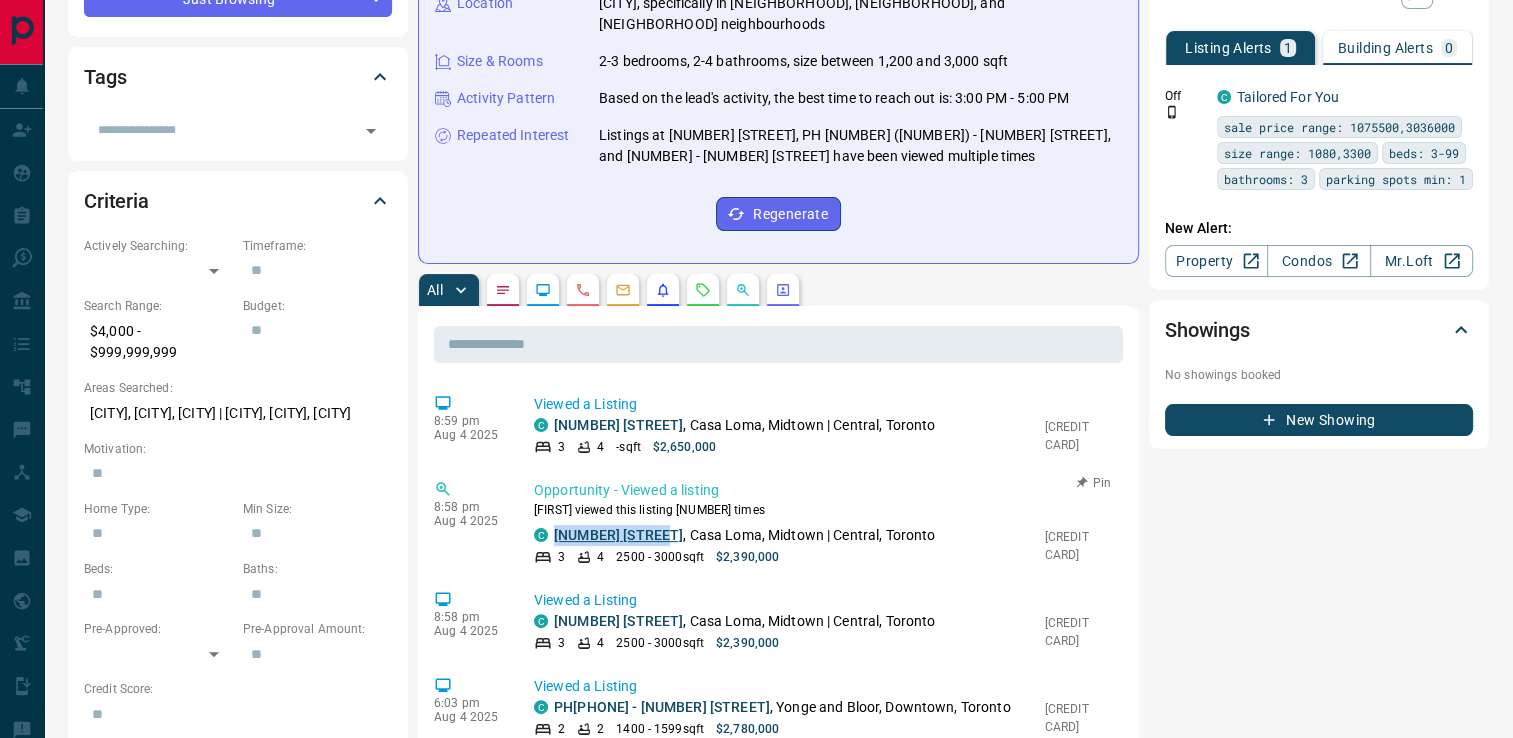 copy on "[NUMBER] [STREET]" 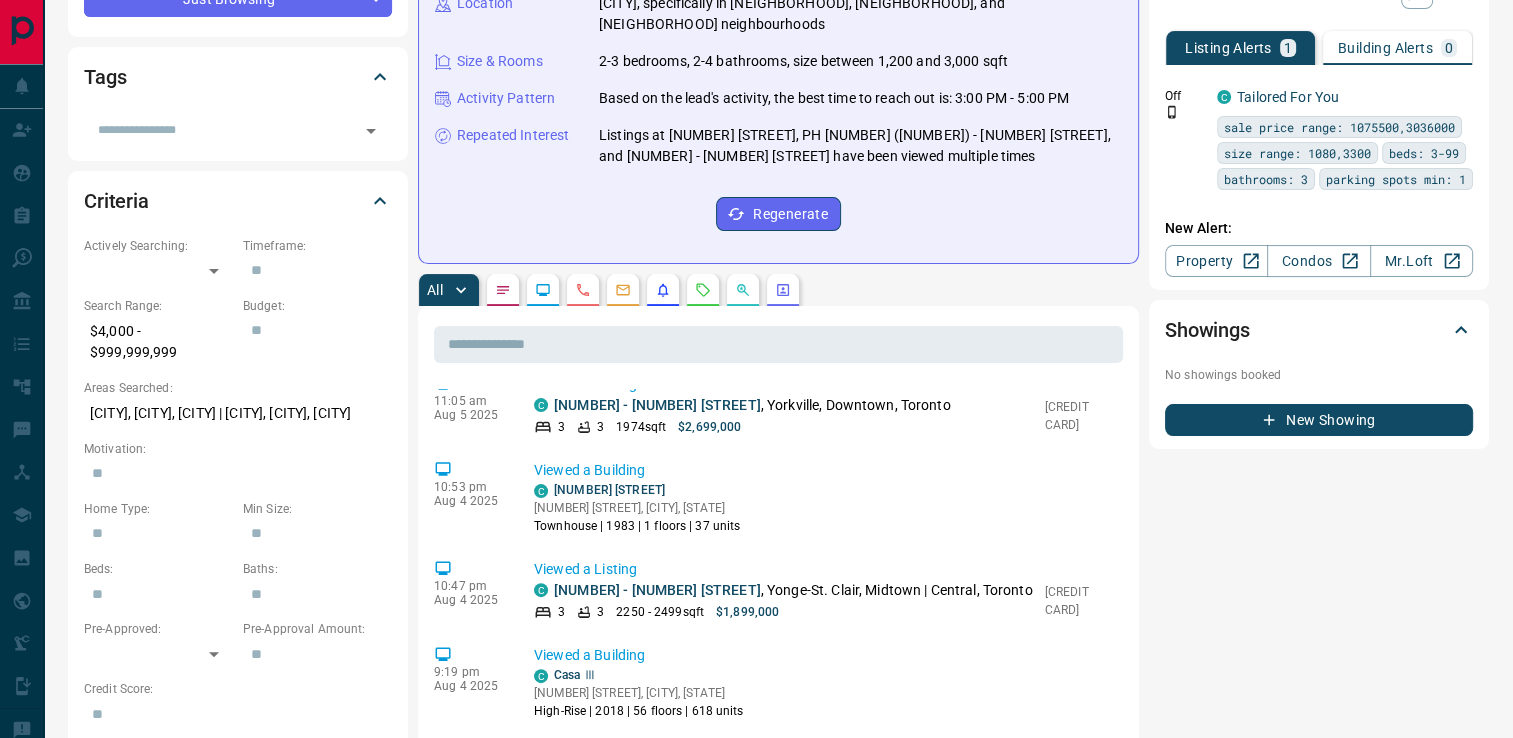 scroll, scrollTop: 200, scrollLeft: 0, axis: vertical 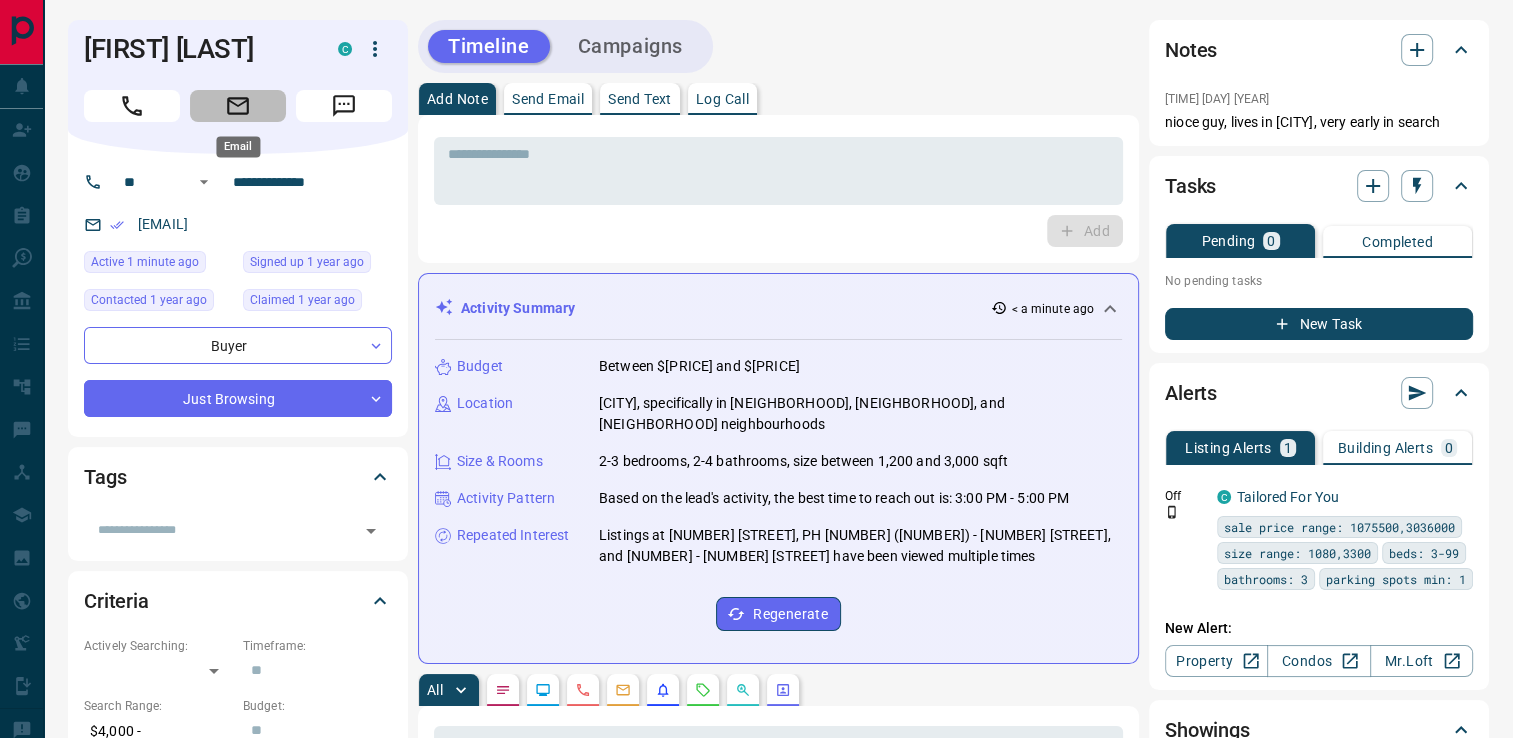 click 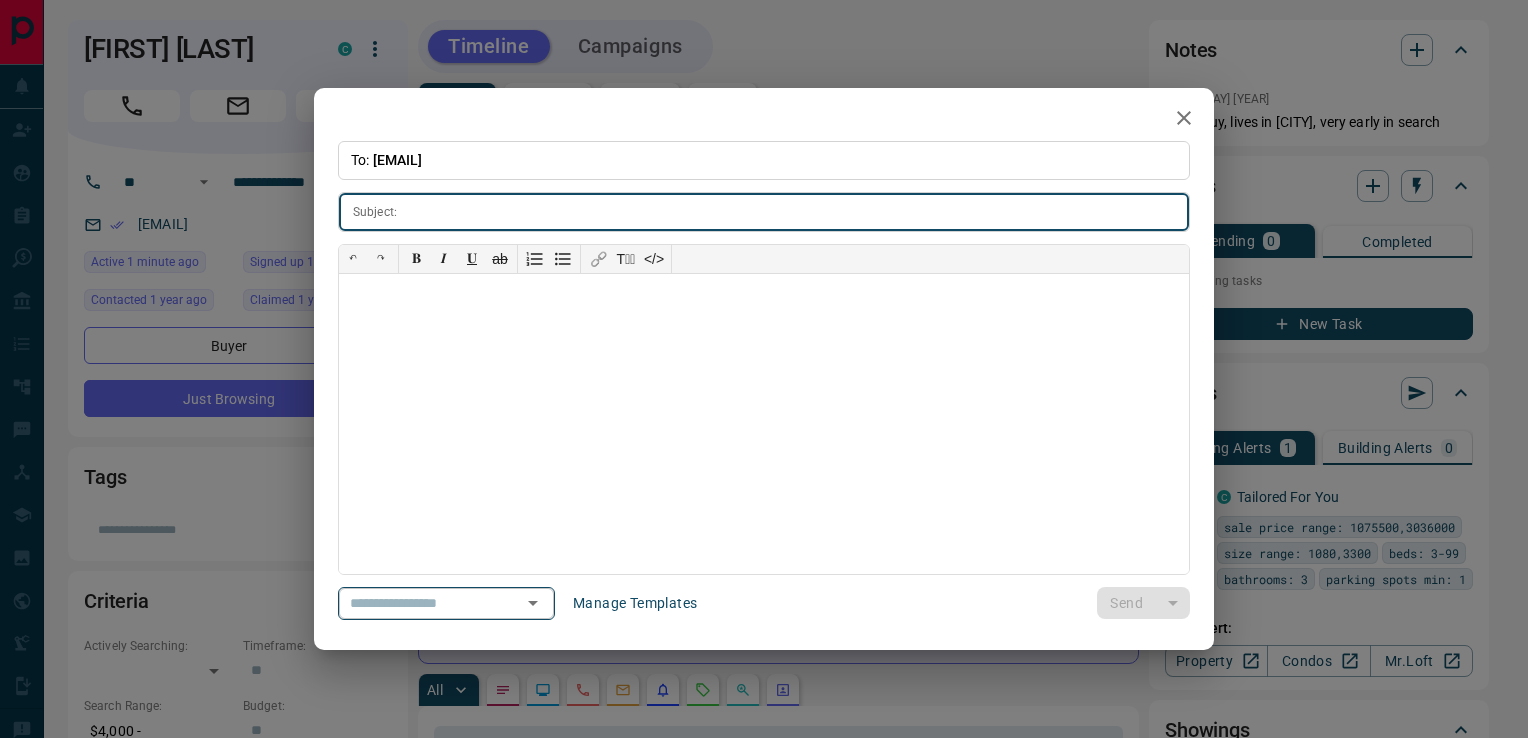 click at bounding box center (418, 603) 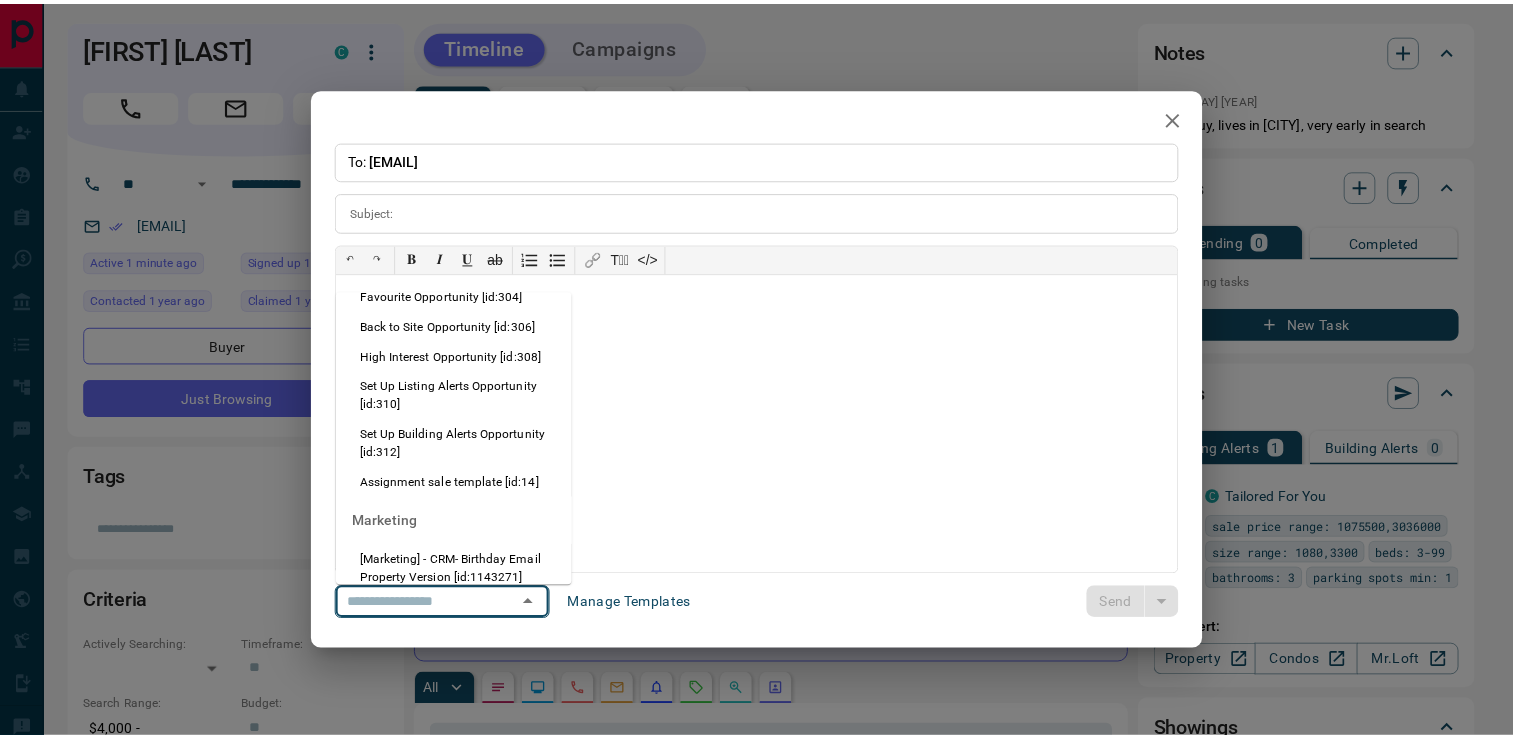 scroll, scrollTop: 1400, scrollLeft: 0, axis: vertical 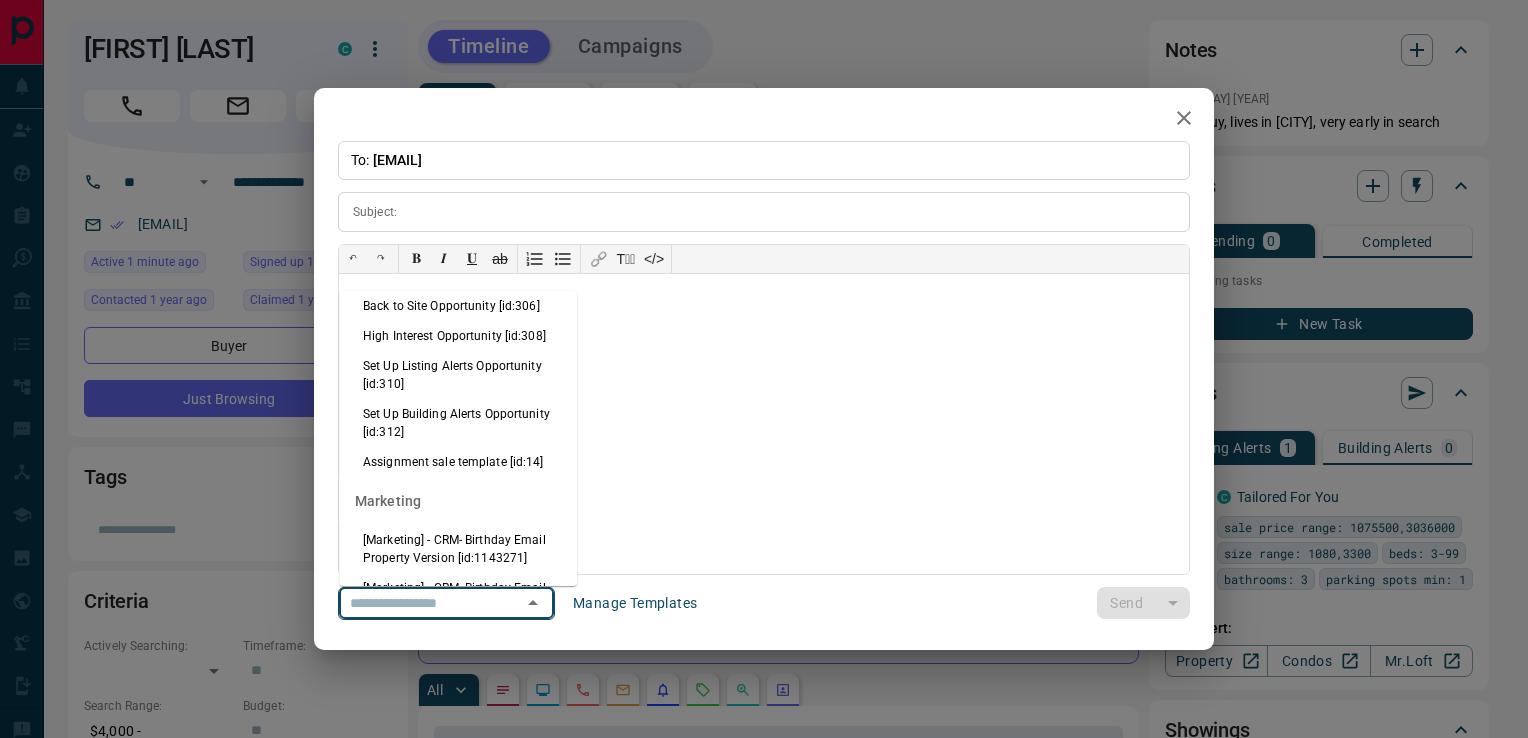 click on "High Interest Opportunity [id:308]" at bounding box center [458, 336] 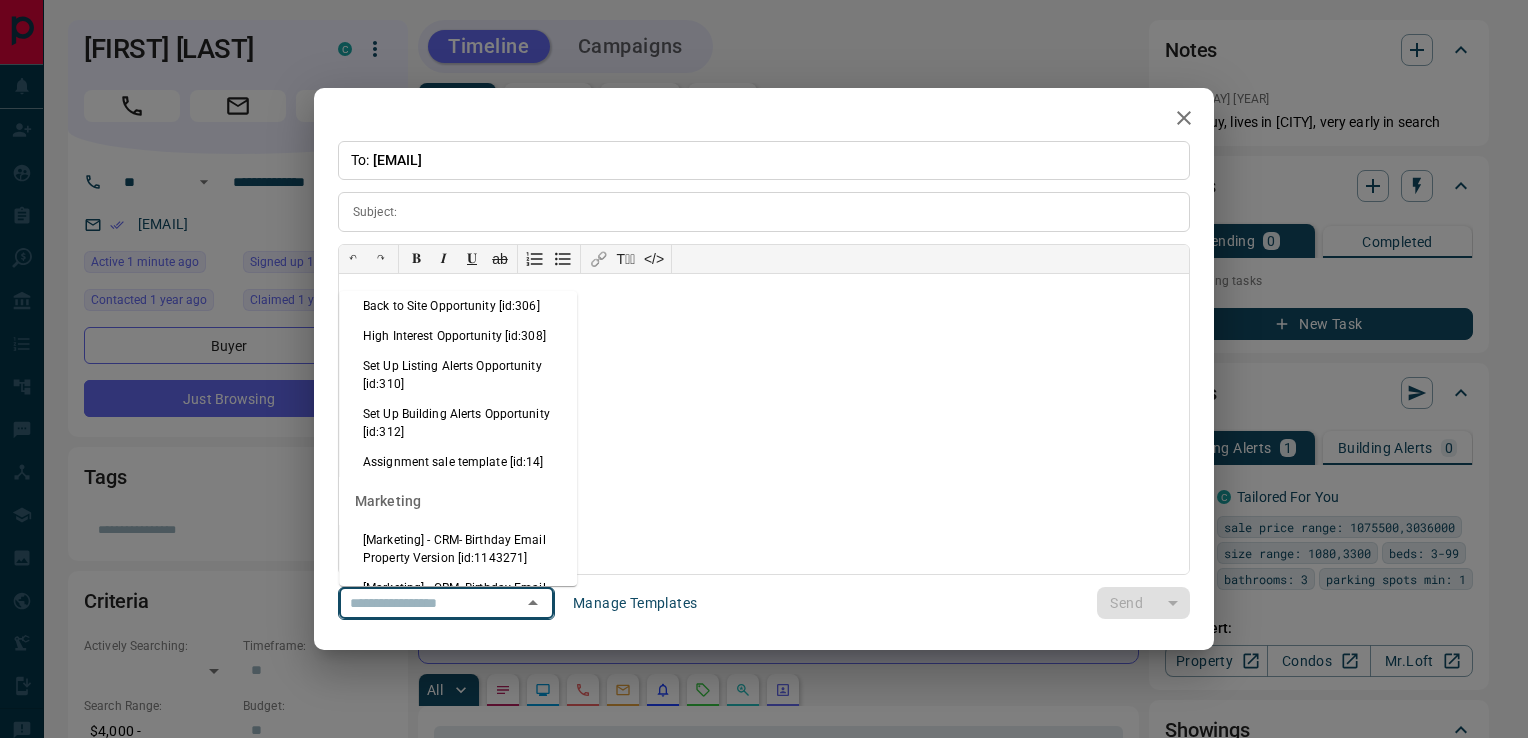type on "**********" 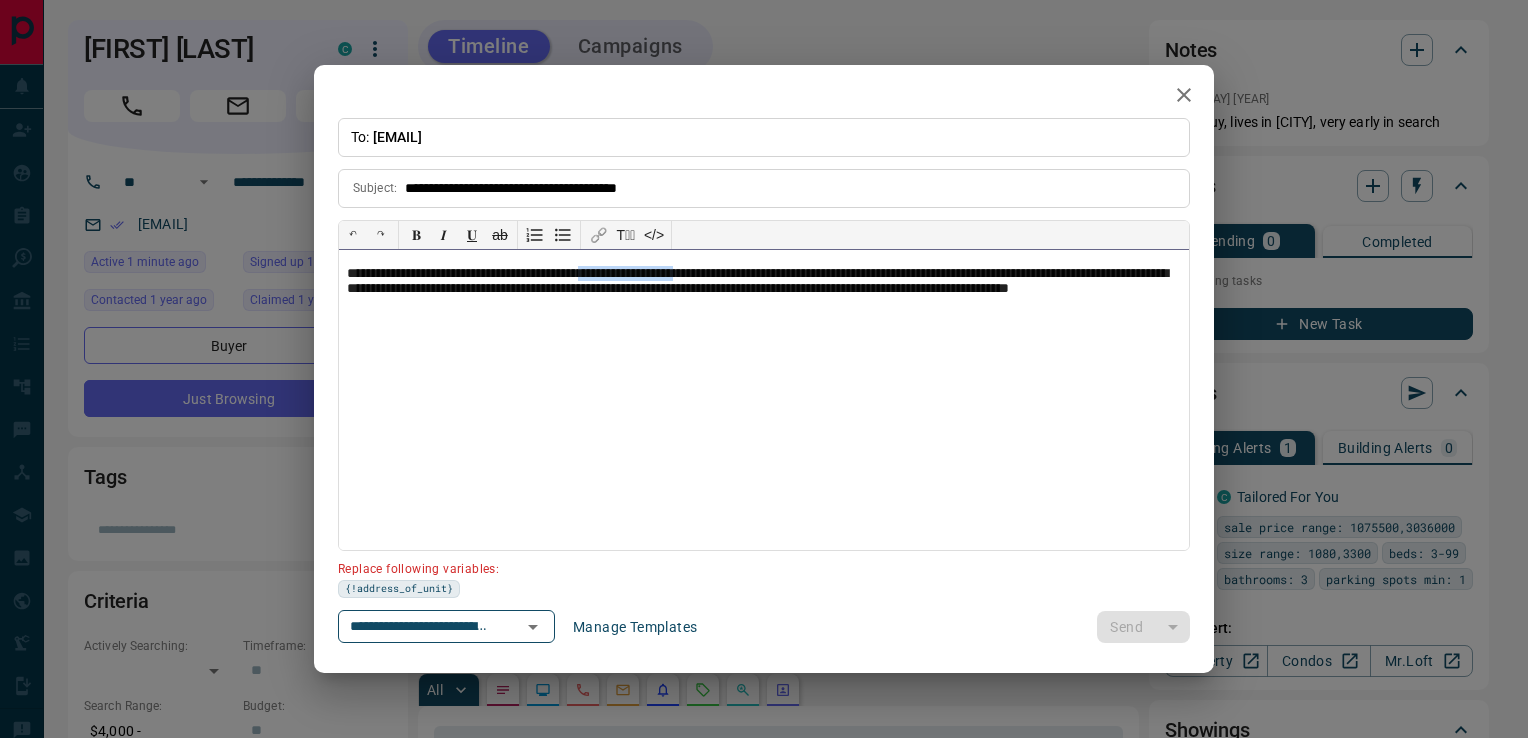 drag, startPoint x: 745, startPoint y: 272, endPoint x: 632, endPoint y: 271, distance: 113.004425 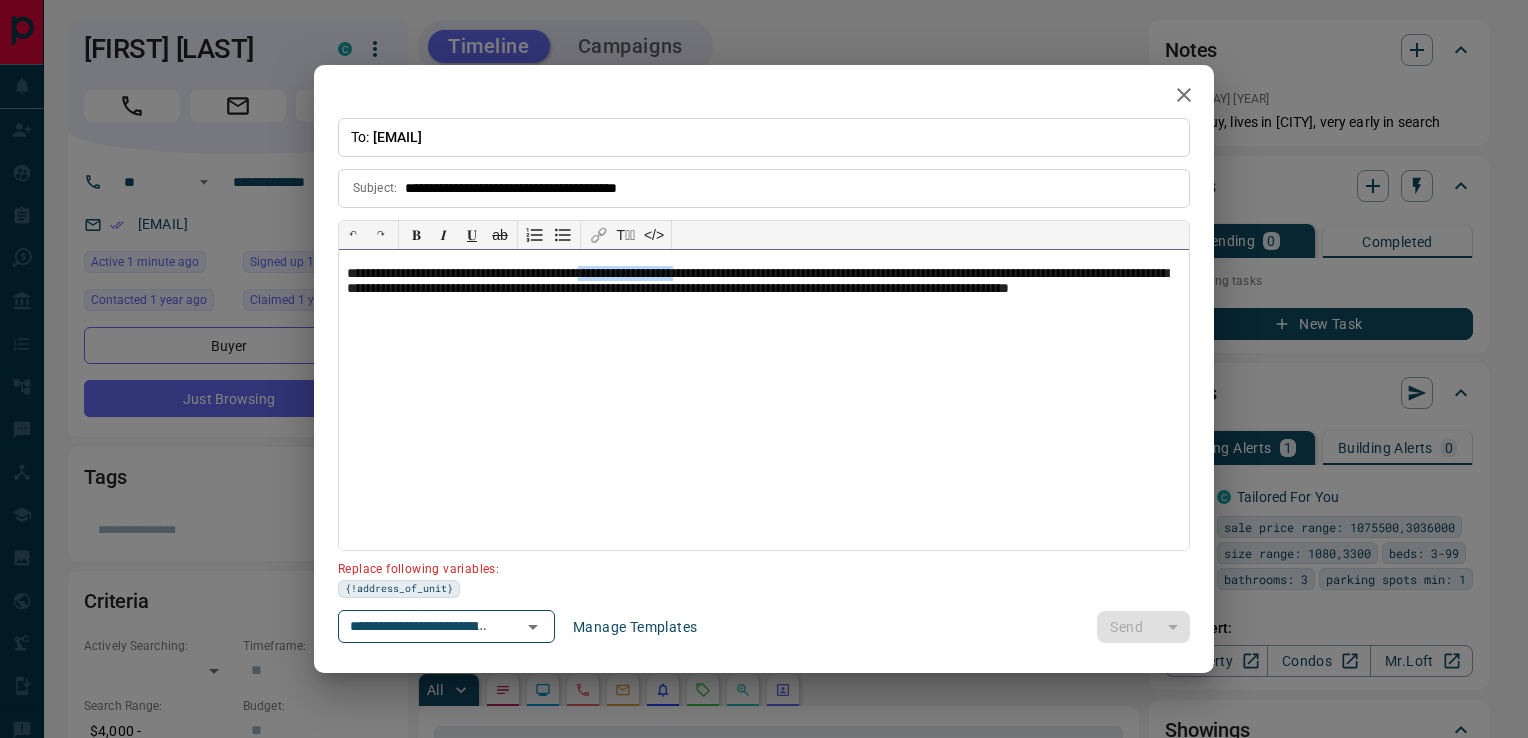 click on "**********" at bounding box center [764, 291] 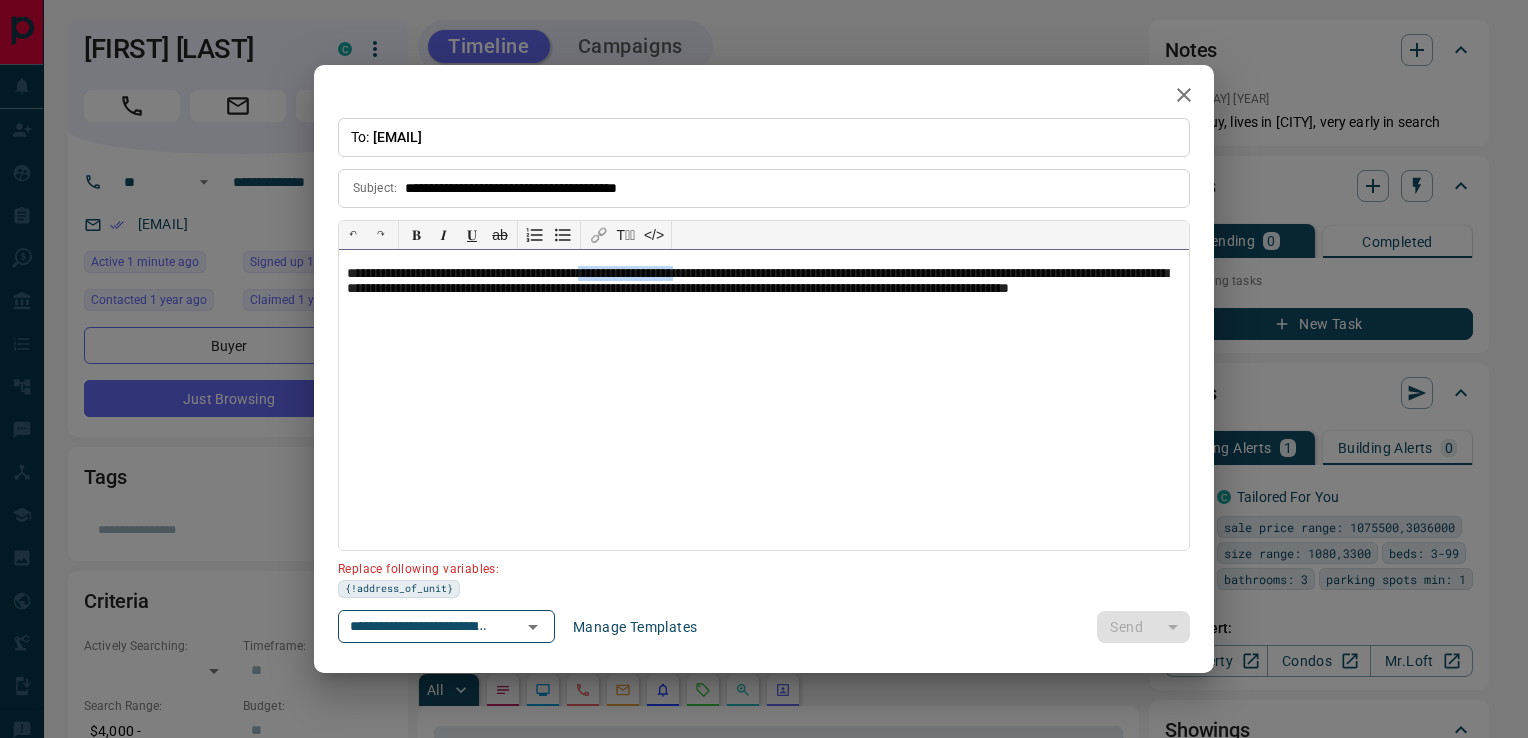 paste 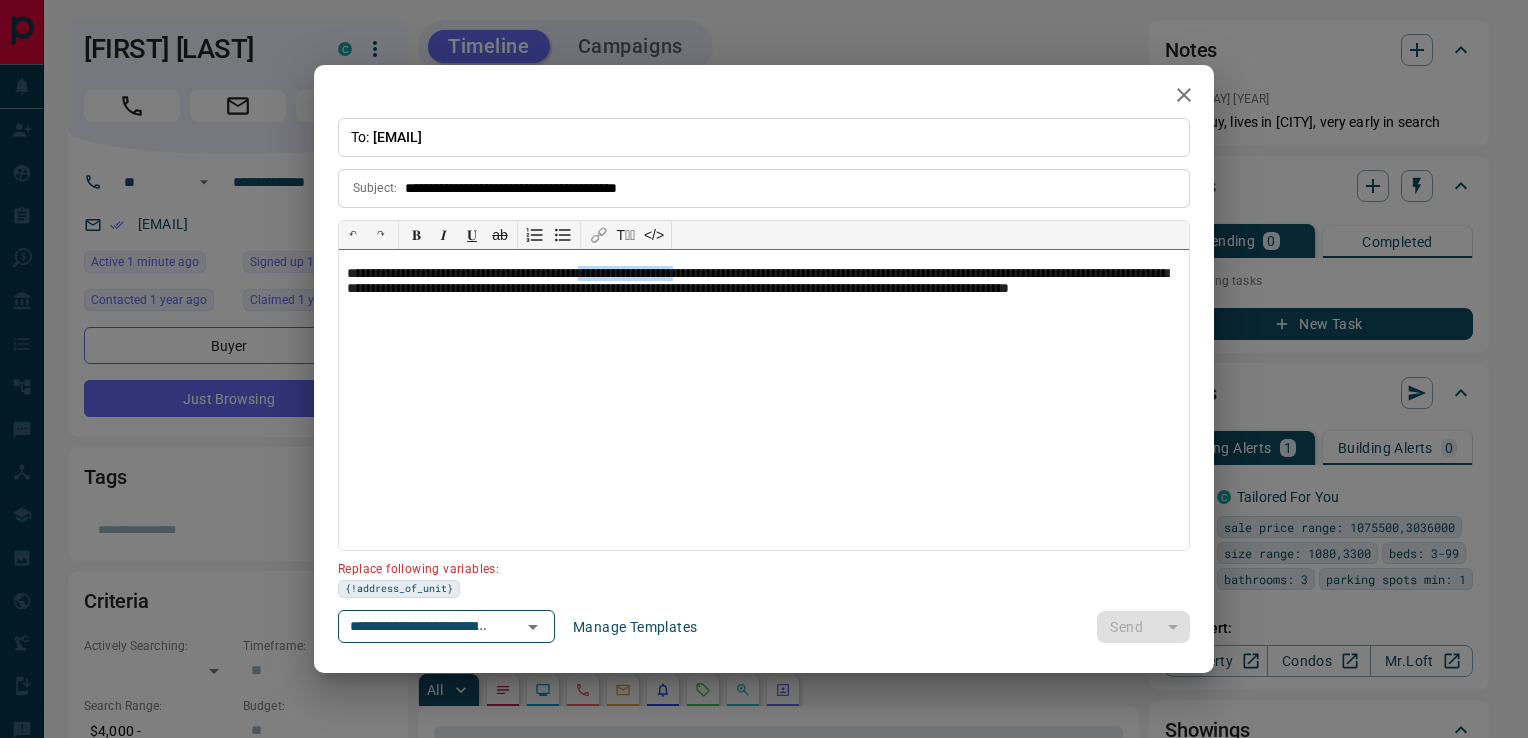 type 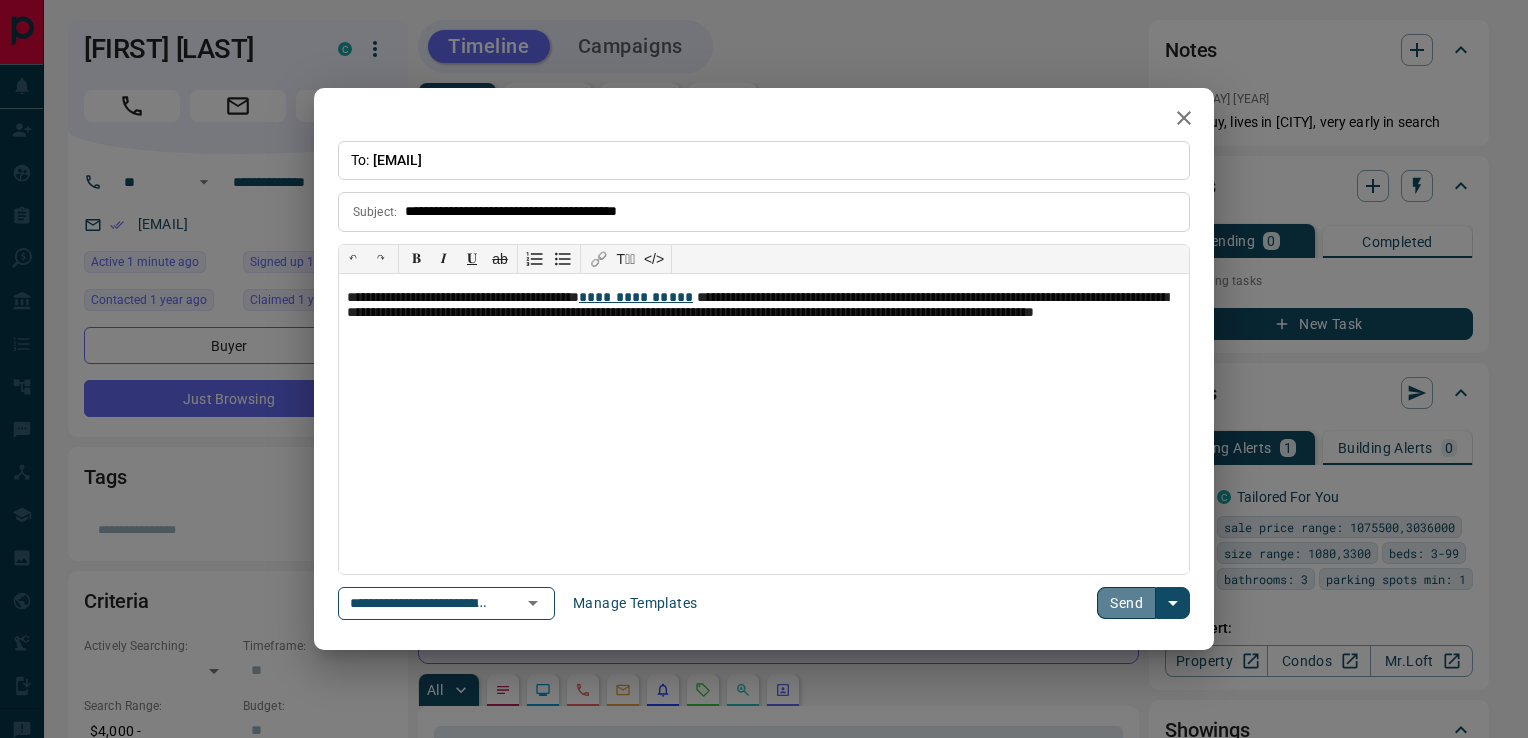 click on "Send" at bounding box center [1126, 603] 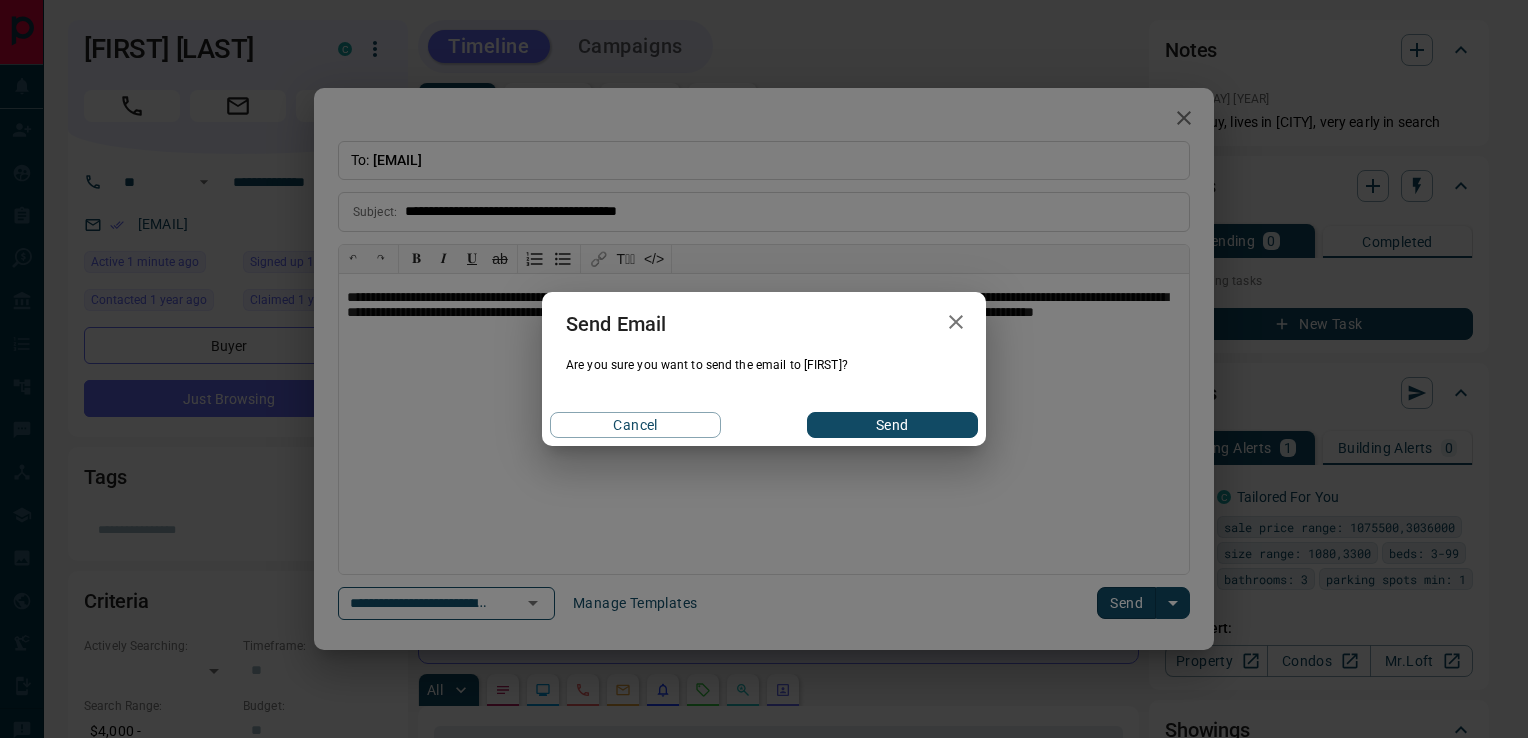 click on "Send" at bounding box center [892, 425] 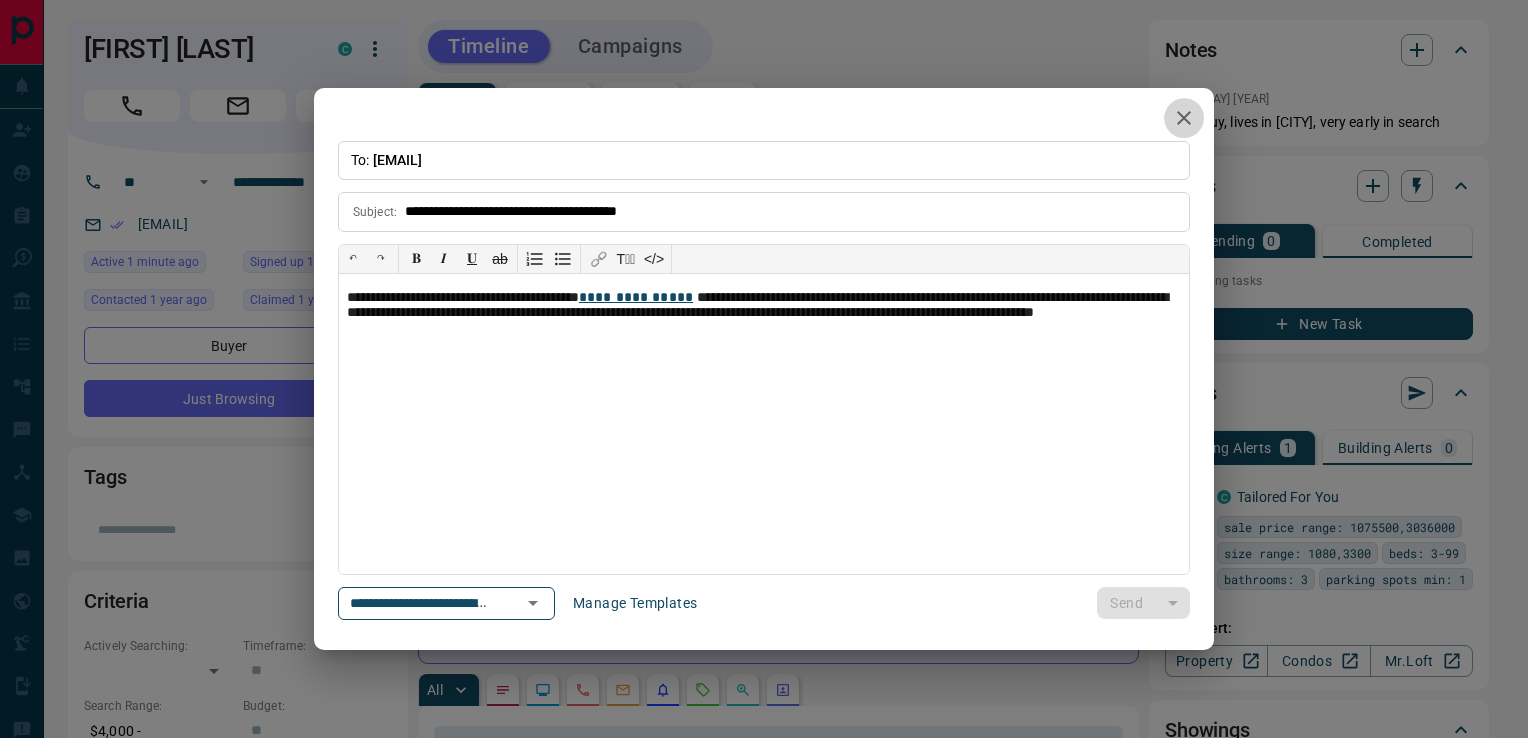 click 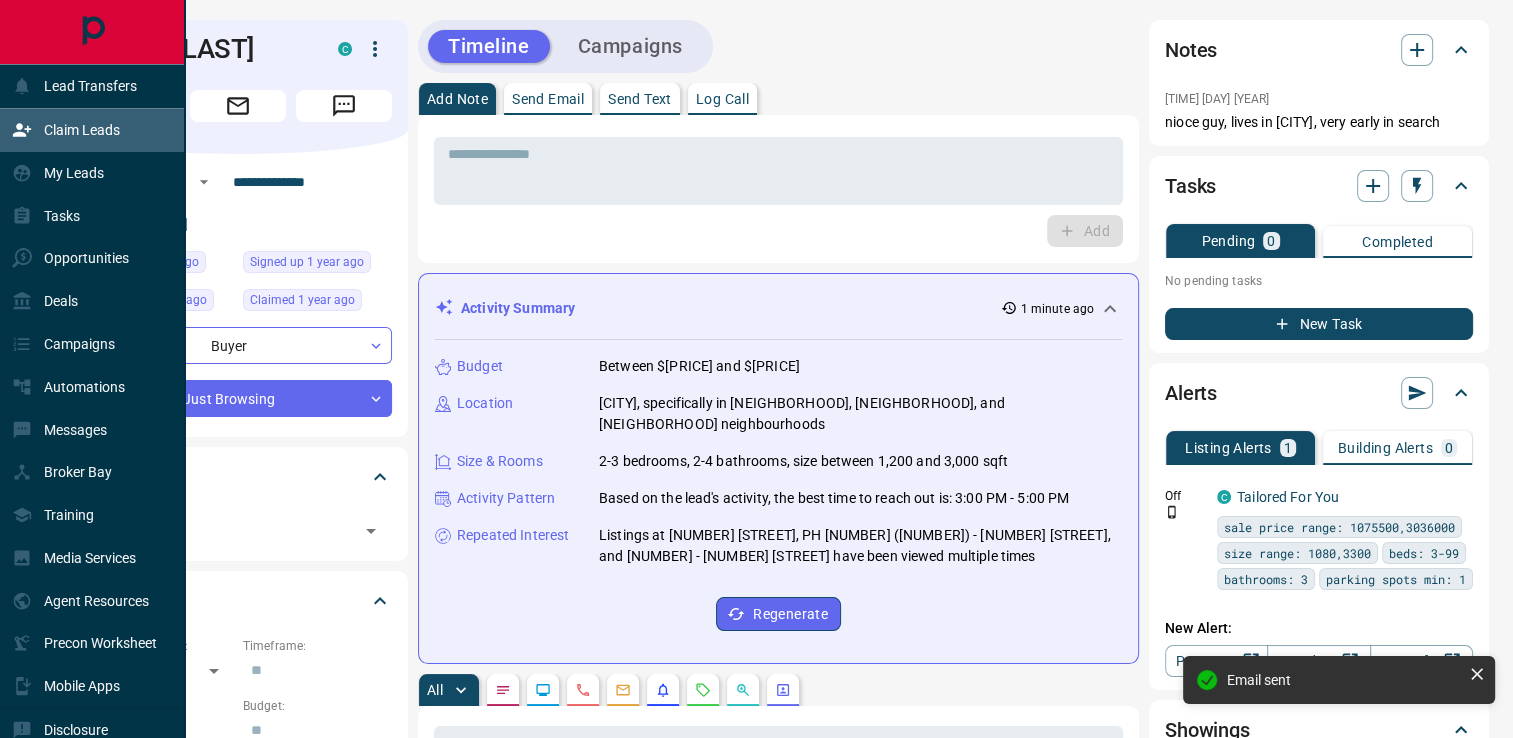 scroll, scrollTop: 497, scrollLeft: 0, axis: vertical 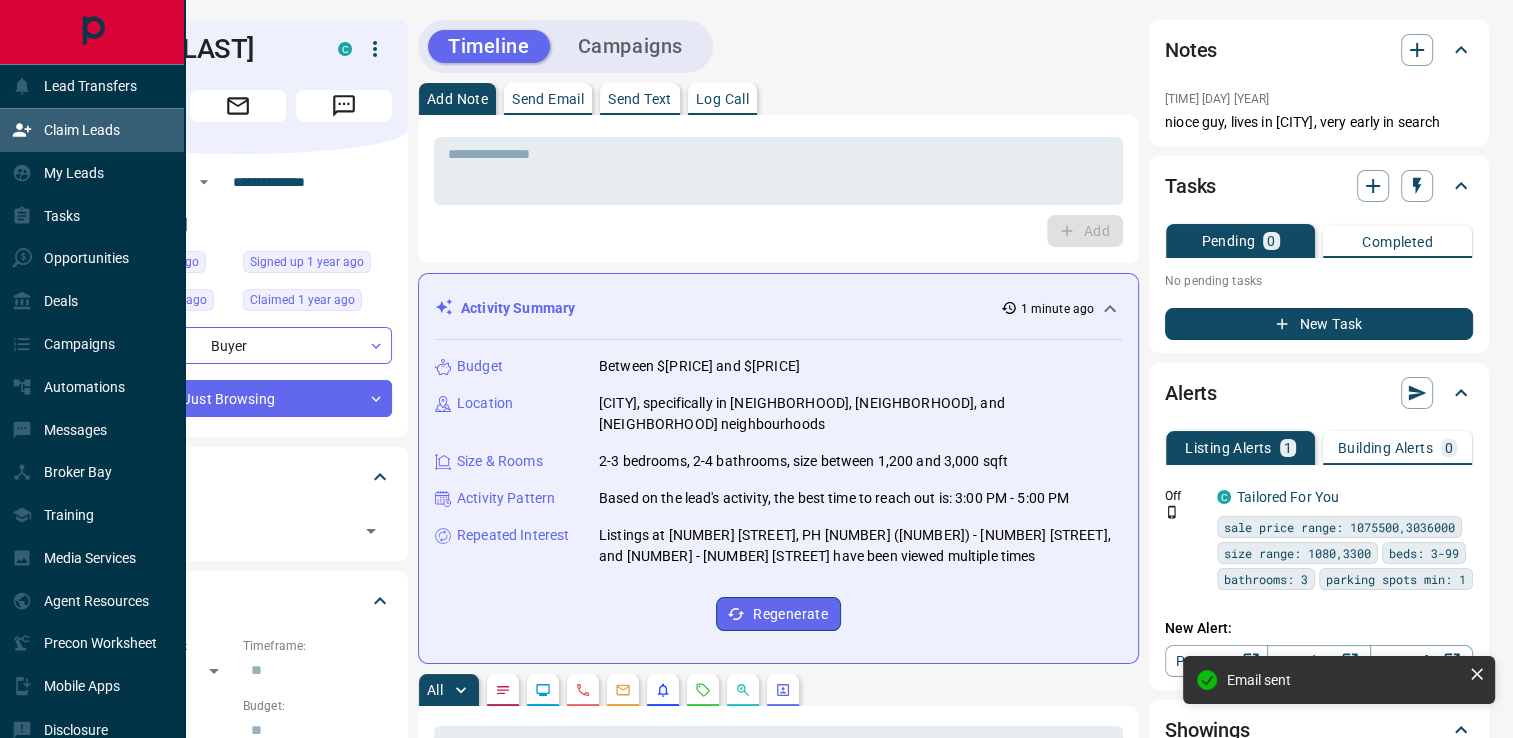 click on "Claim Leads" at bounding box center (82, 130) 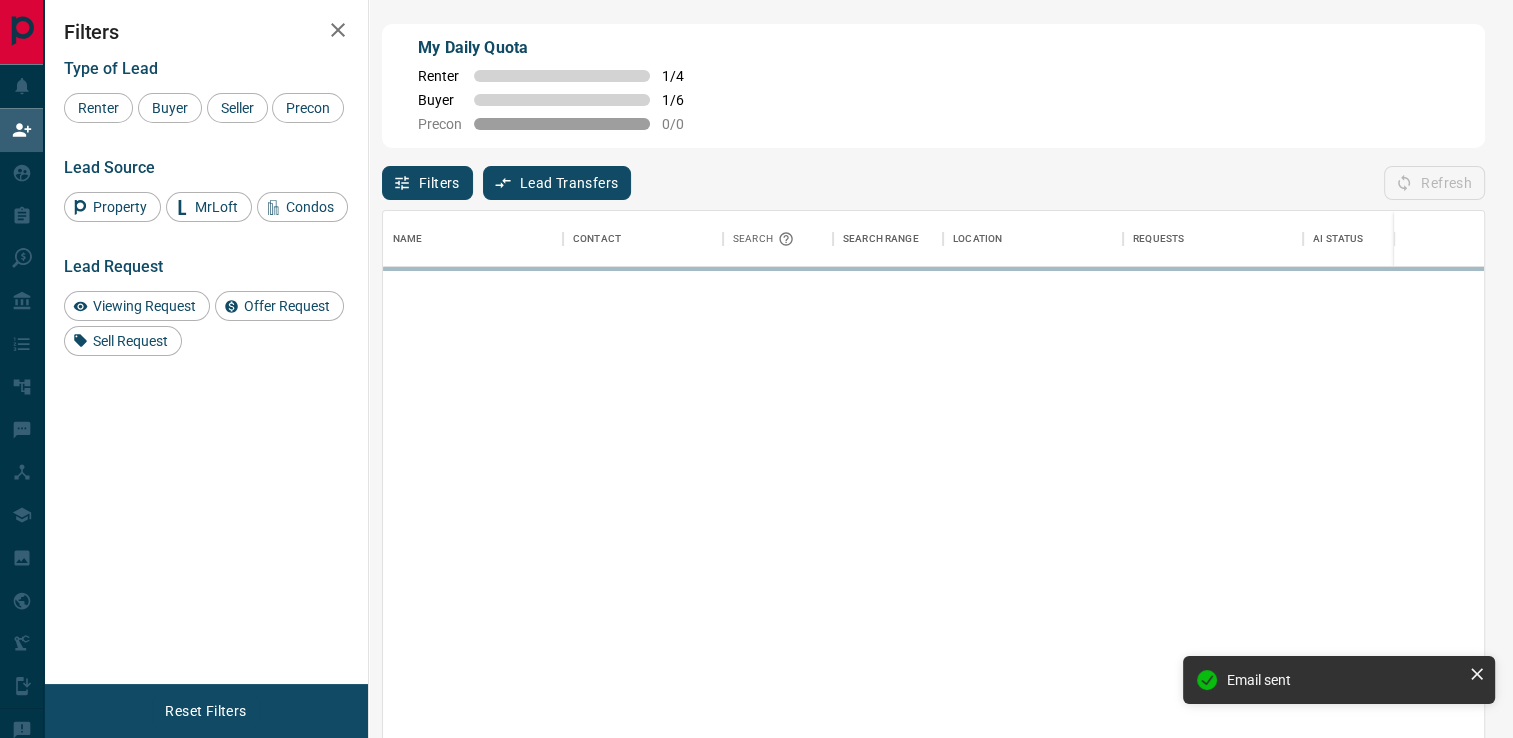 scroll, scrollTop: 16, scrollLeft: 16, axis: both 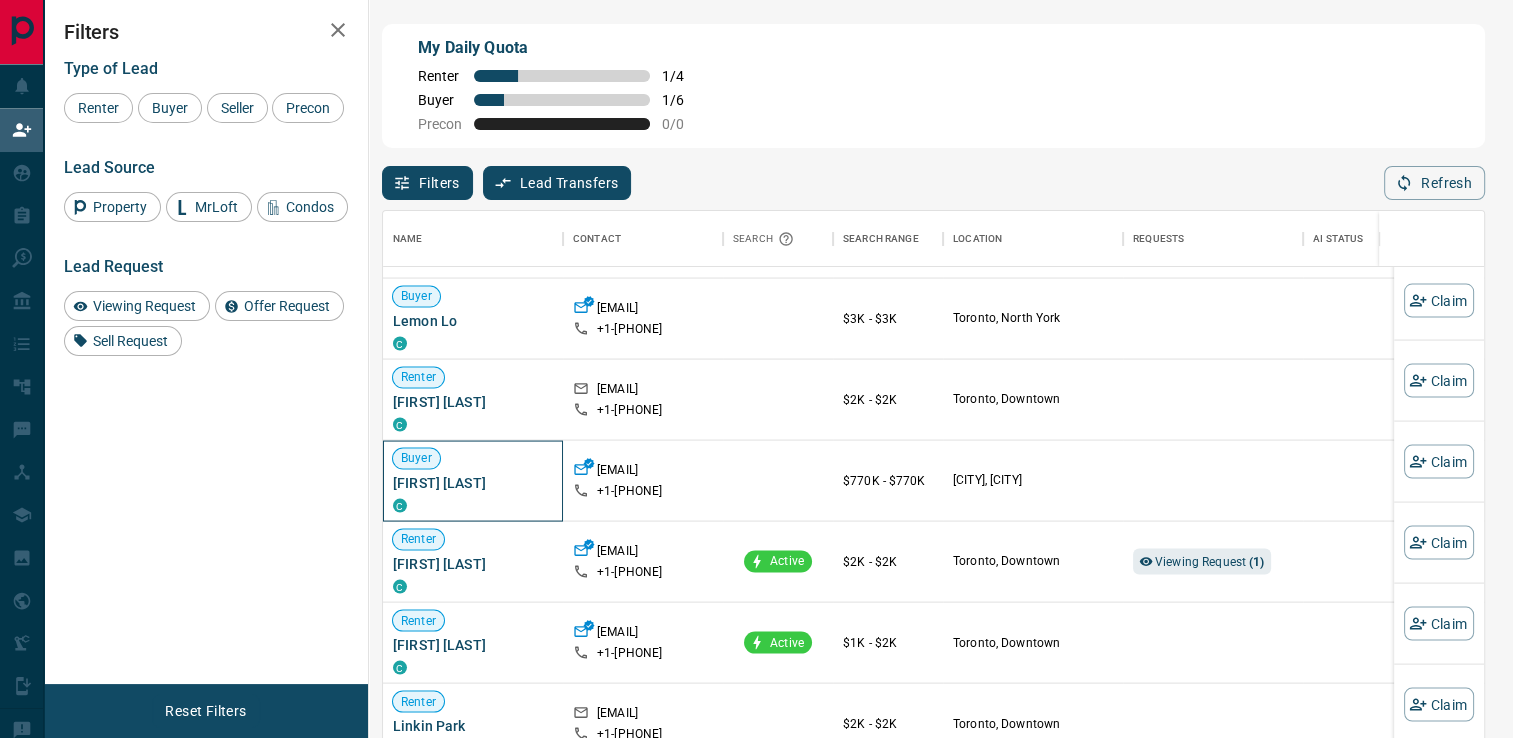click on "[FIRST] [LAST]" at bounding box center (473, 482) 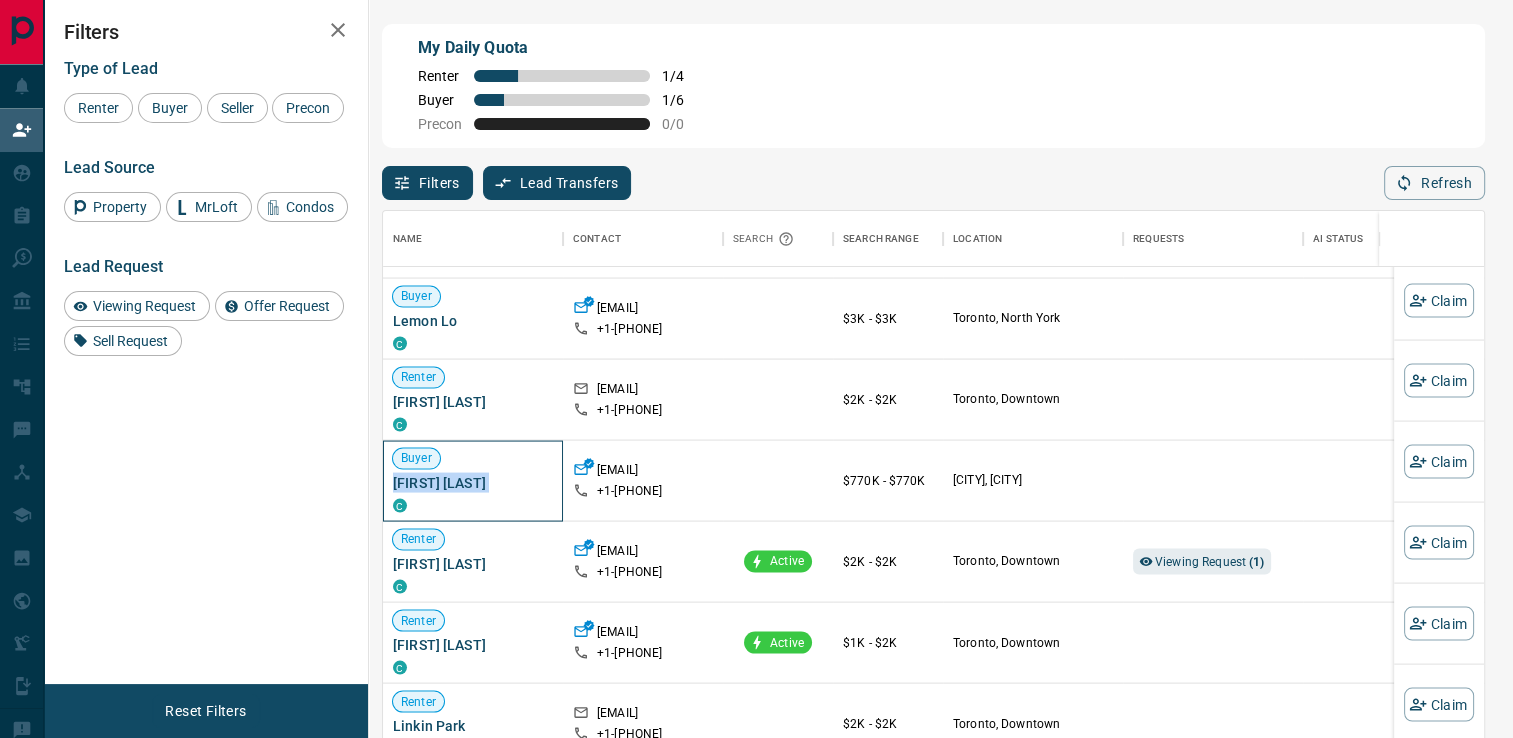 click on "[FIRST] [LAST]" at bounding box center (473, 482) 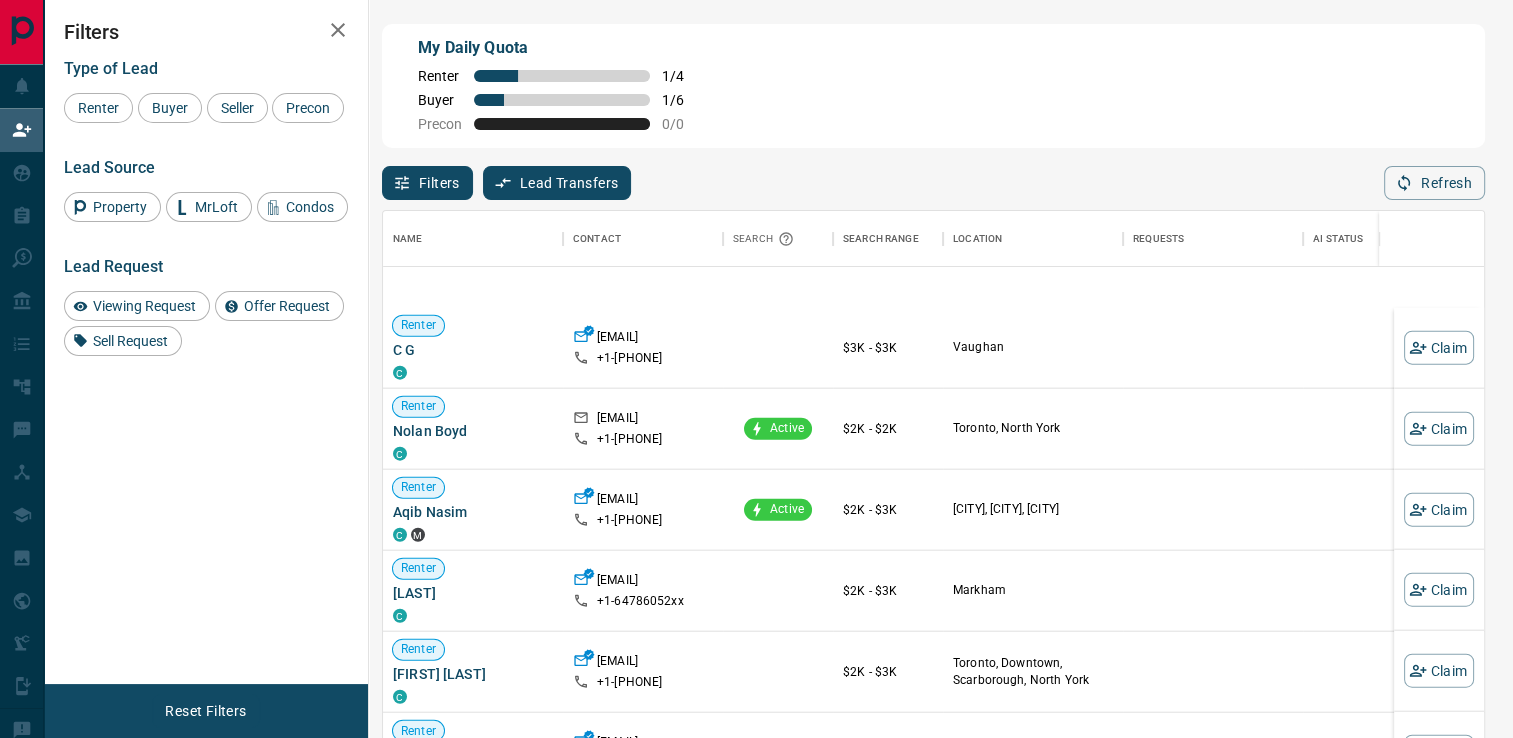scroll, scrollTop: 0, scrollLeft: 0, axis: both 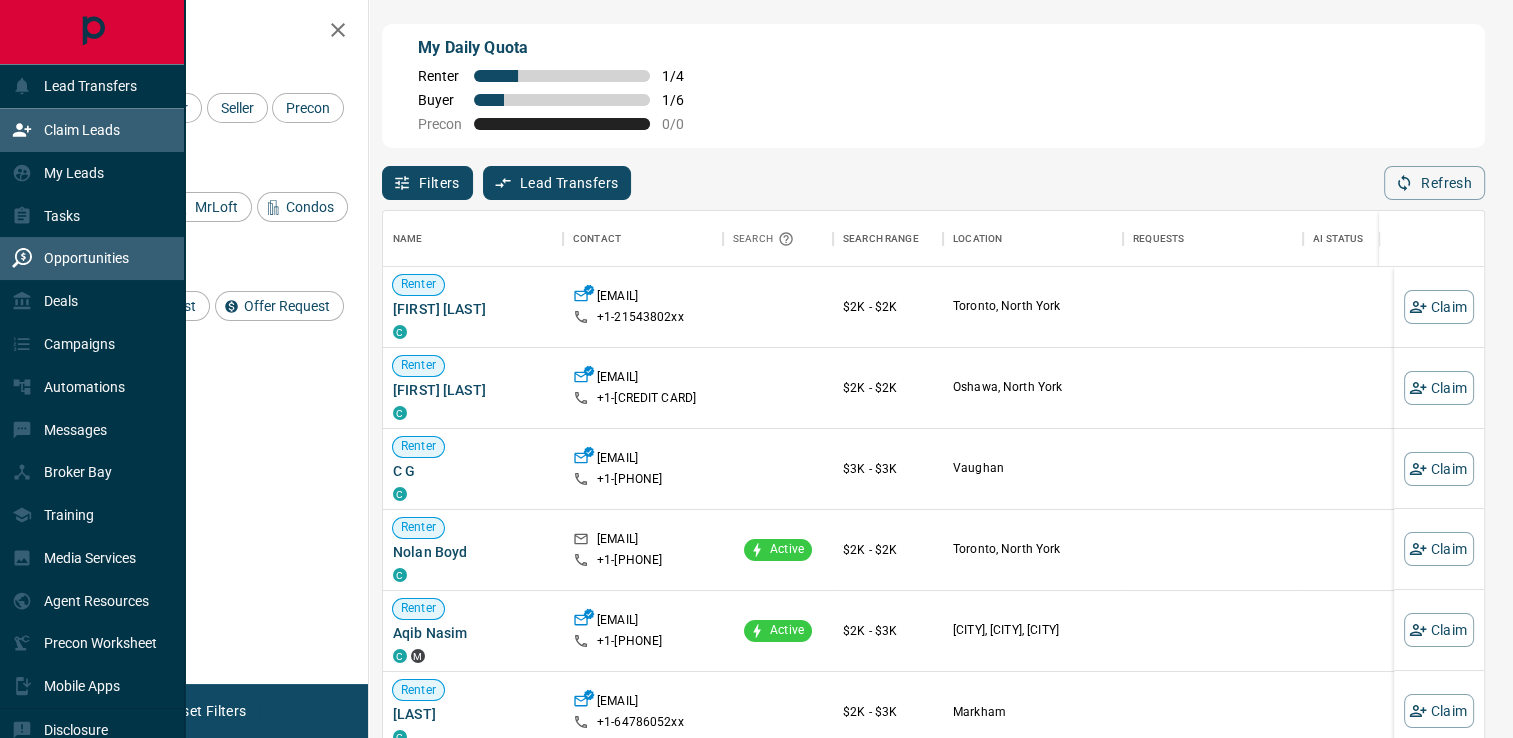 click on "Opportunities" at bounding box center (86, 258) 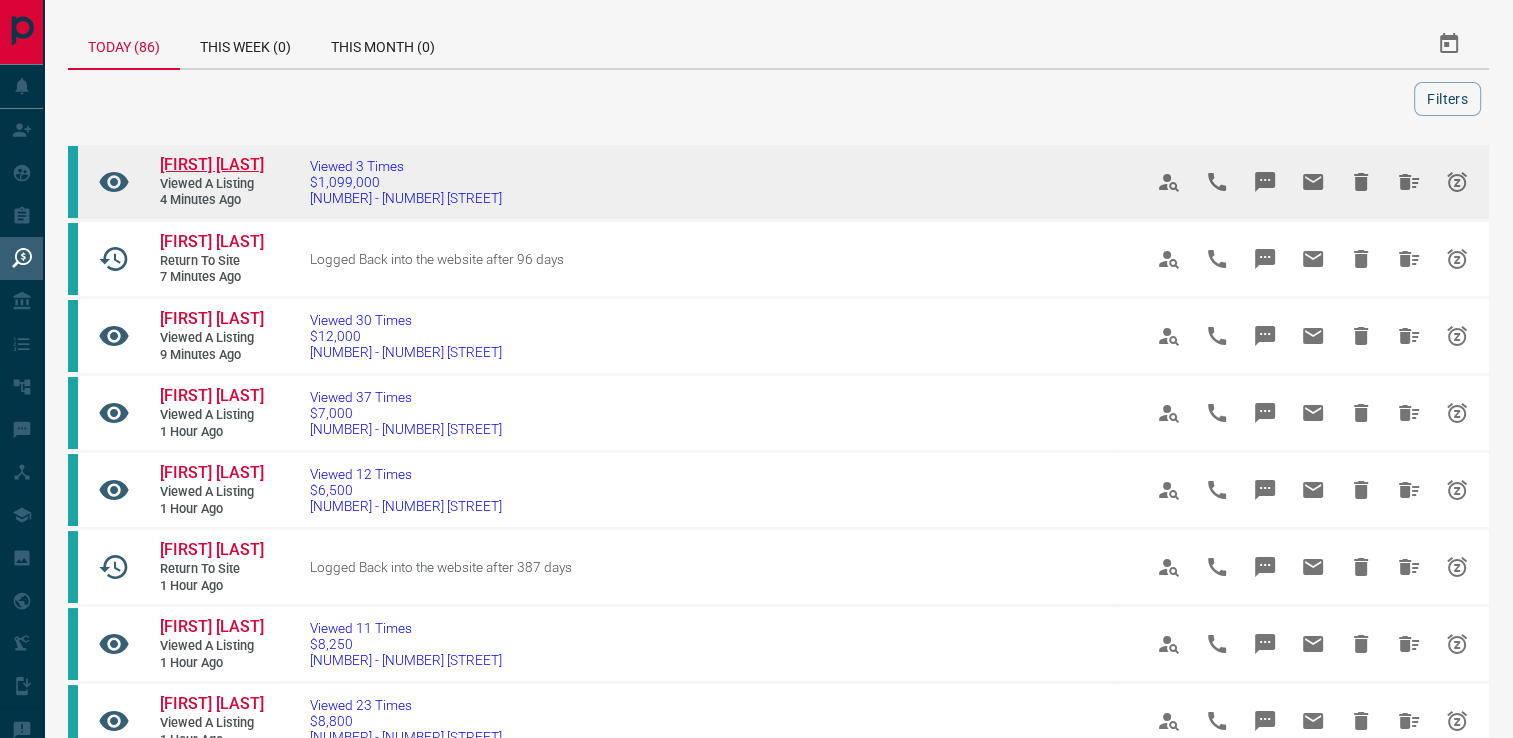 click on "[FIRST] [LAST]" at bounding box center (212, 164) 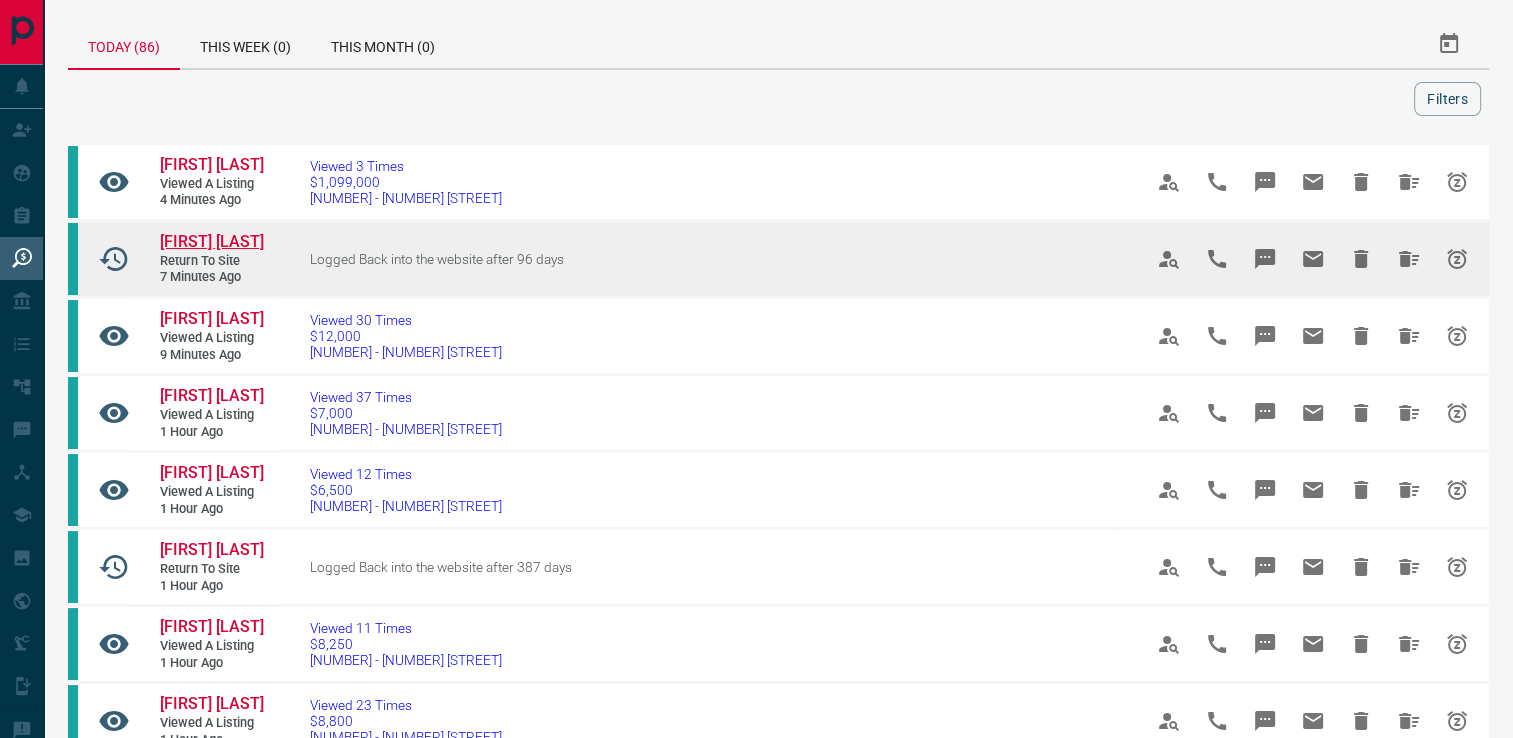 click on "[FIRST] [LAST]" at bounding box center [212, 241] 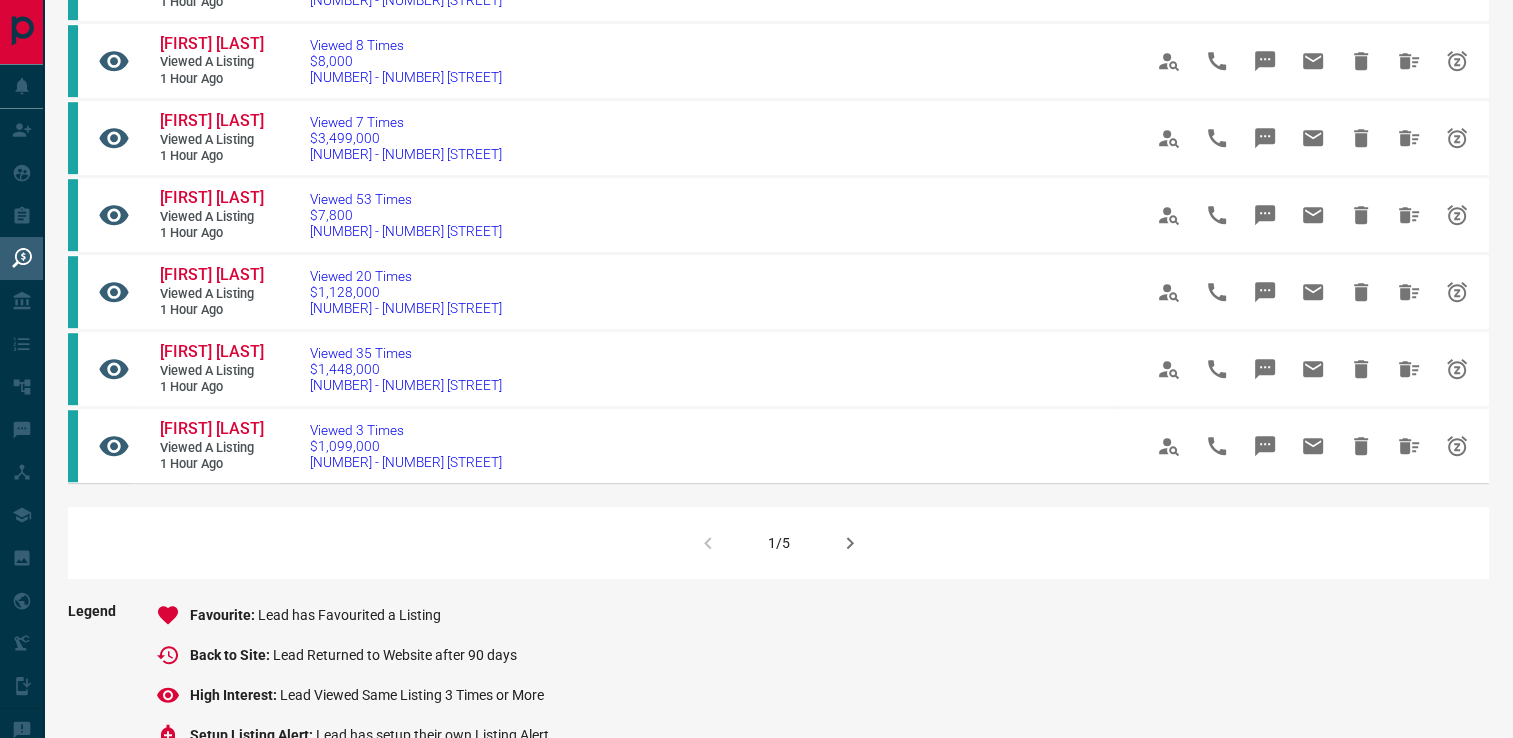 scroll, scrollTop: 1300, scrollLeft: 0, axis: vertical 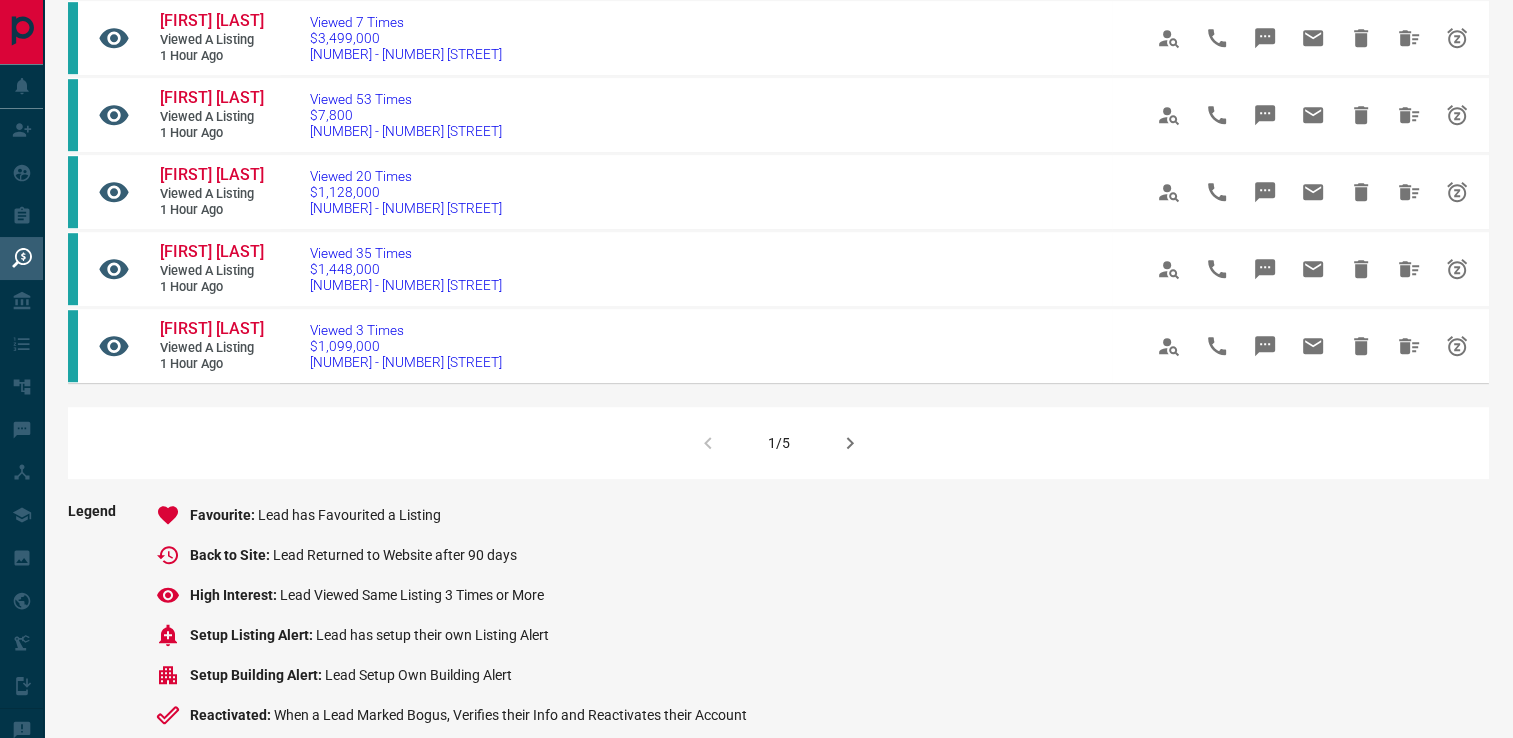 click 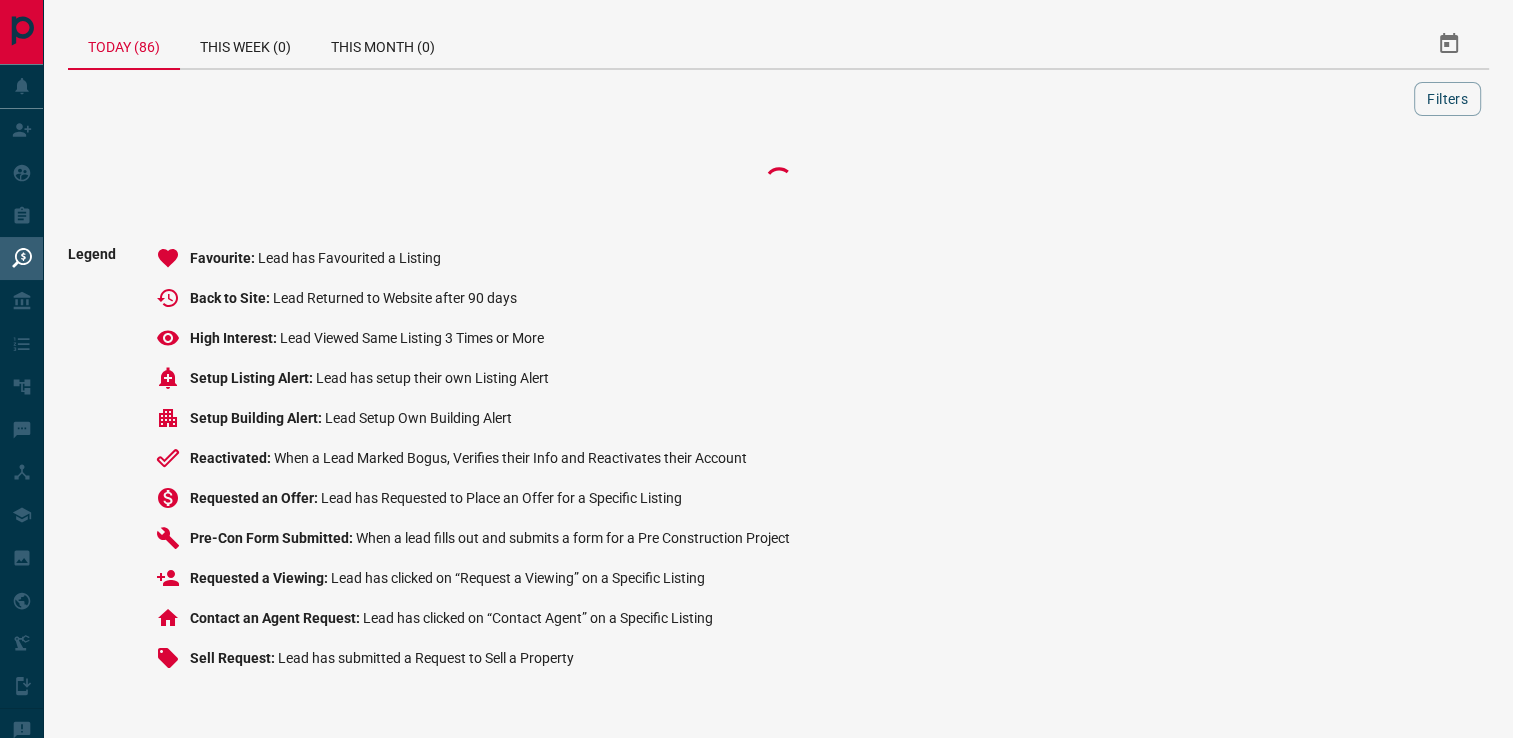 scroll, scrollTop: 0, scrollLeft: 0, axis: both 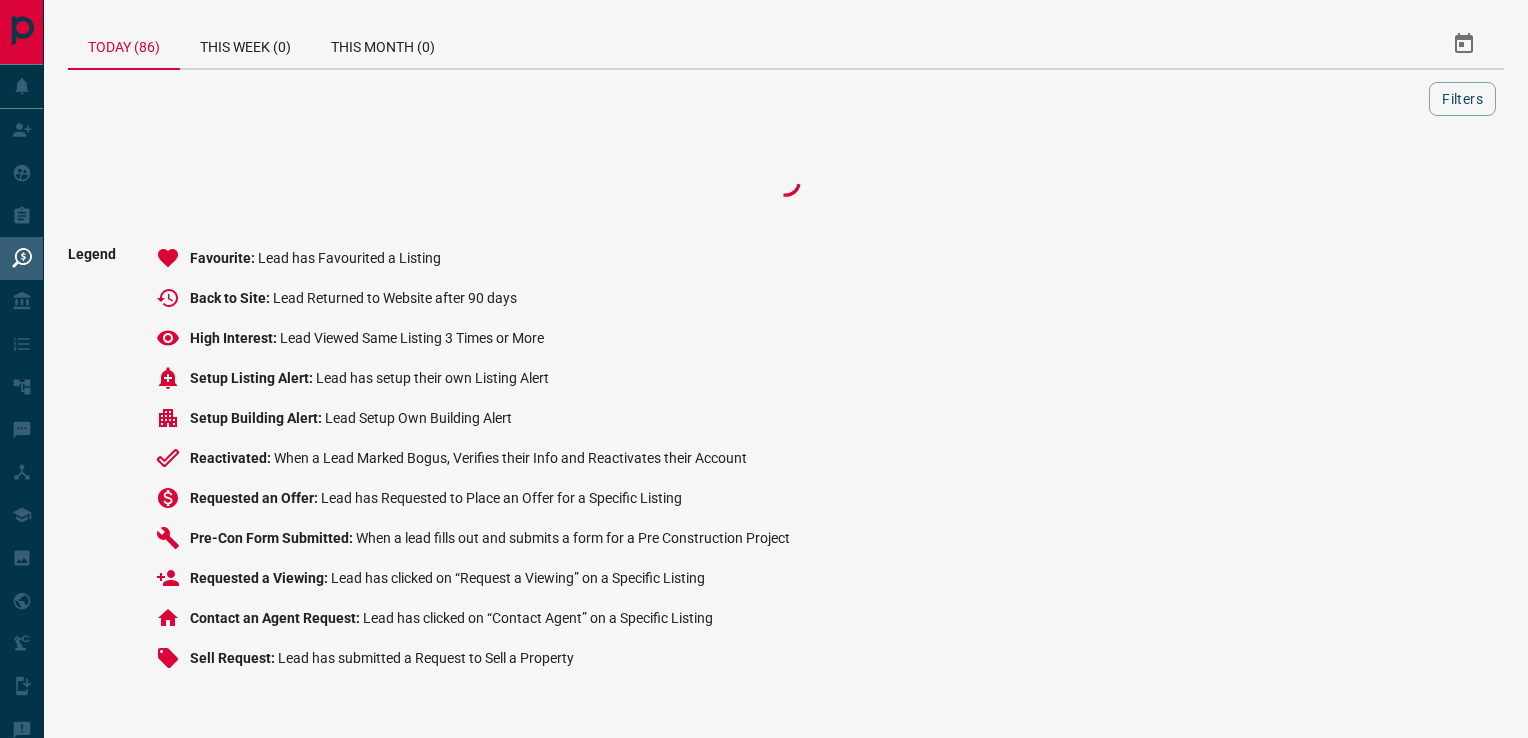 click on "Legend Favourite Lead has Favourited a Listing Back to Site Lead Returned to Website after 90 days High Interest Lead Viewed Same Listing 3 Times or More Setup Listing Alert Lead has setup their own Listing Alert Setup Building Alert Lead Setup Own Building Alert Reactivated When a Lead Marked Bogus, Verifies their Info and Reactivates their Account Requested an Offer Lead has Requested to Place an Offer for a Specific Listing Pre-Con Form Submitted When a lead fills out and submits a form for a Pre Construction Project Requested a Viewing Lead has clicked on “Request a Viewing” on a Specific Listing Contact an Agent Request Lead has clicked on “Contact Agent” on a Specific Listing Sell Request Lead has submitted a Request to Sell a Property" at bounding box center (786, 466) 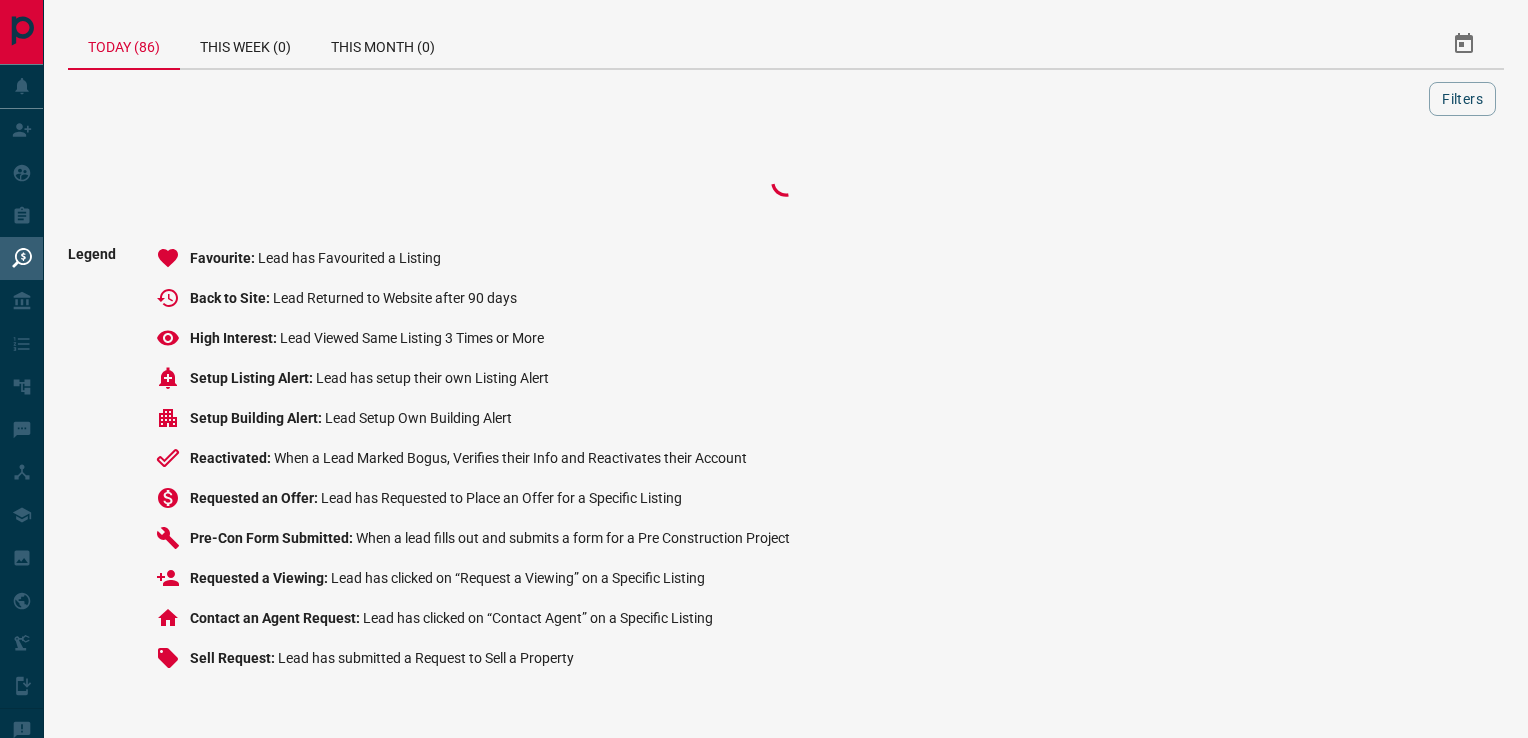 click on "Legend Favourite Lead has Favourited a Listing Back to Site Lead Returned to Website after 90 days High Interest Lead Viewed Same Listing 3 Times or More Setup Listing Alert Lead has setup their own Listing Alert Setup Building Alert Lead Setup Own Building Alert Reactivated When a Lead Marked Bogus, Verifies their Info and Reactivates their Account Requested an Offer Lead has Requested to Place an Offer for a Specific Listing Pre-Con Form Submitted When a lead fills out and submits a form for a Pre Construction Project Requested a Viewing Lead has clicked on “Request a Viewing” on a Specific Listing Contact an Agent Request Lead has clicked on “Contact Agent” on a Specific Listing Sell Request Lead has submitted a Request to Sell a Property" at bounding box center (786, 466) 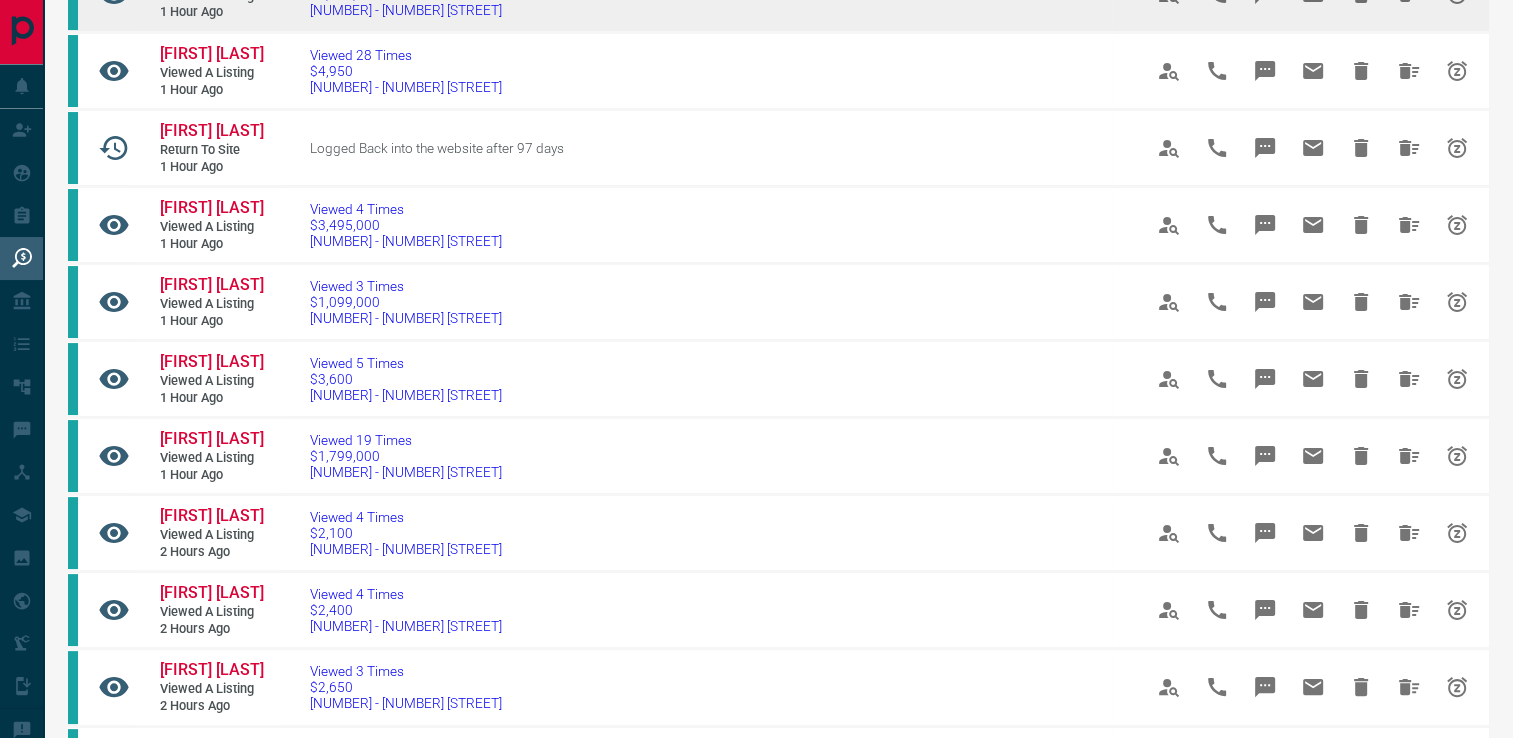 scroll, scrollTop: 0, scrollLeft: 0, axis: both 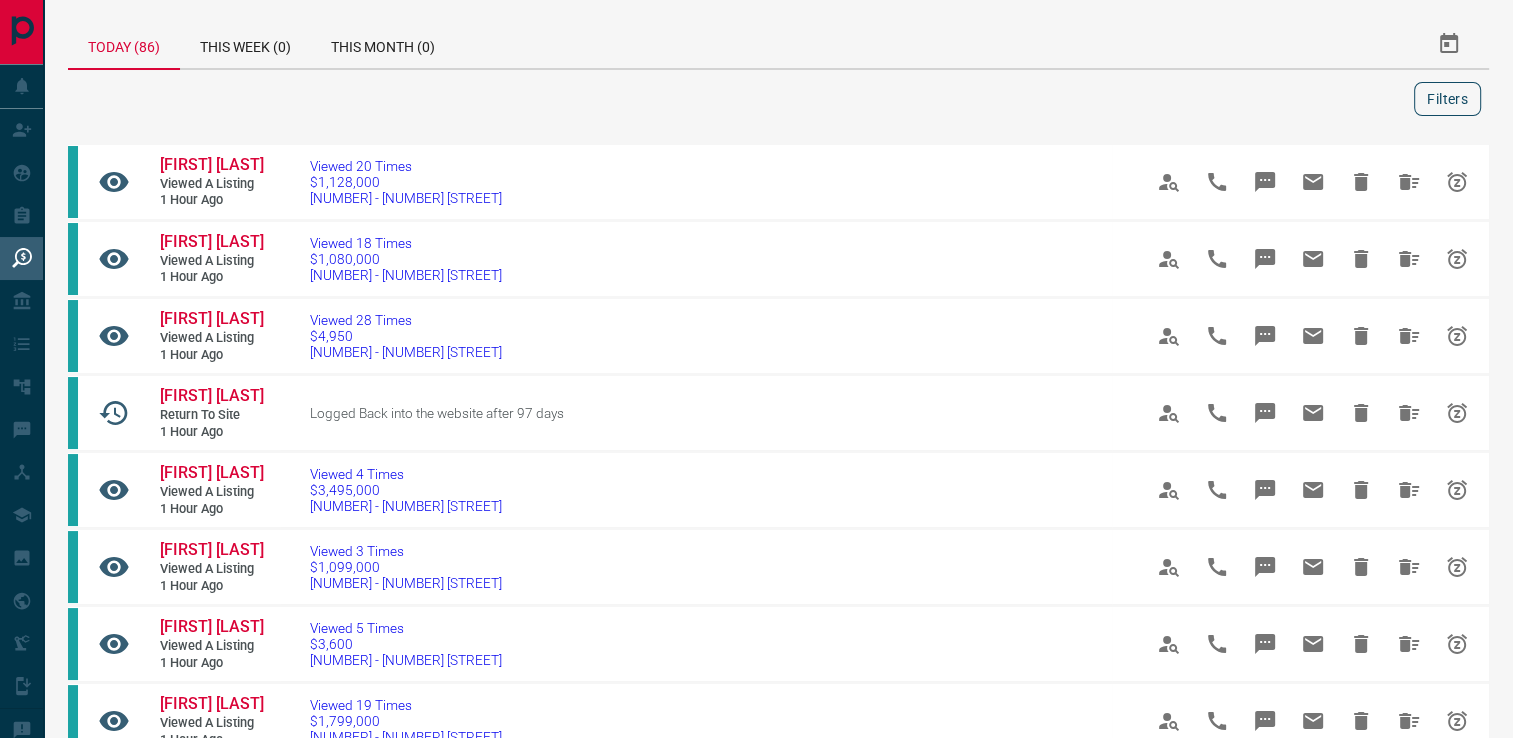 click on "Filters" at bounding box center (1447, 99) 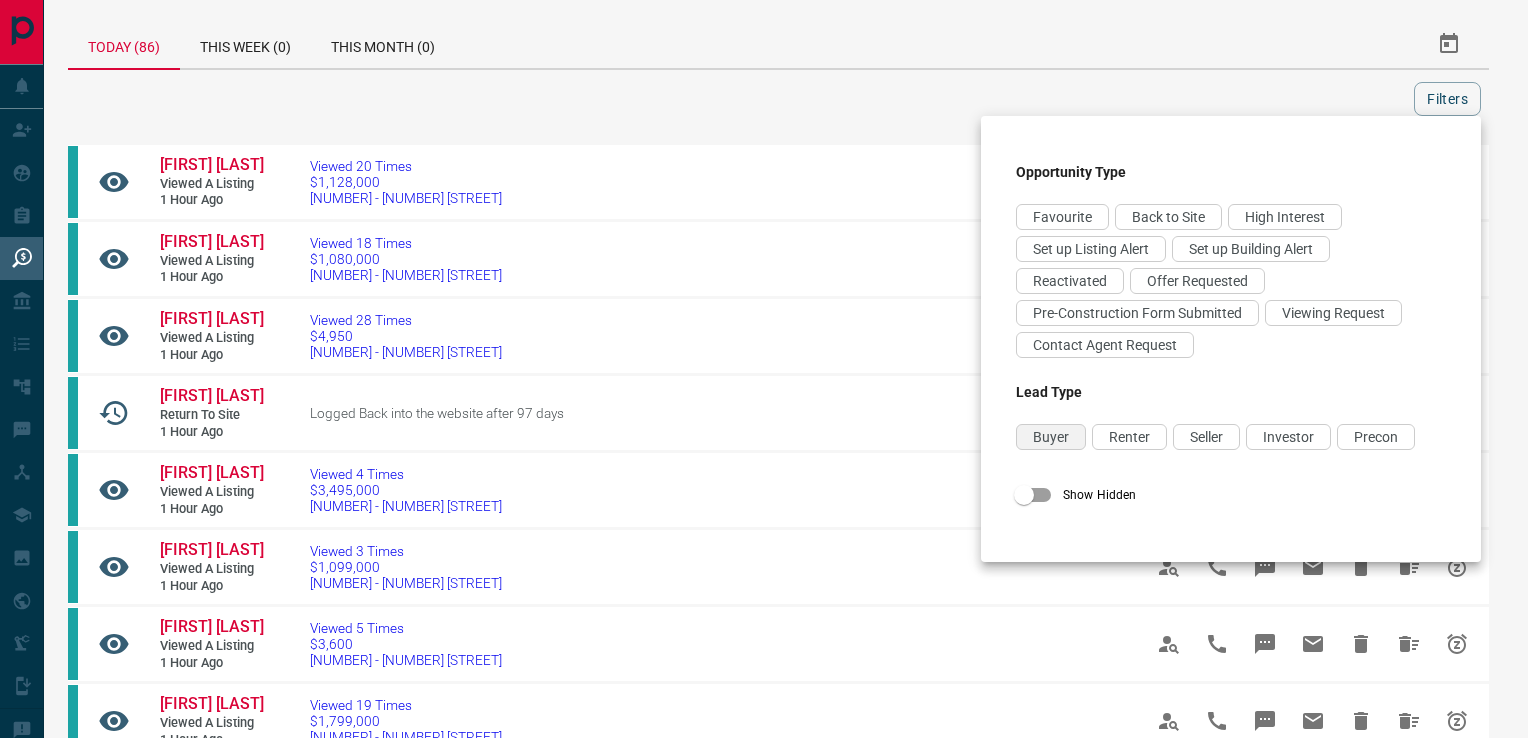 click on "Buyer" at bounding box center [1051, 437] 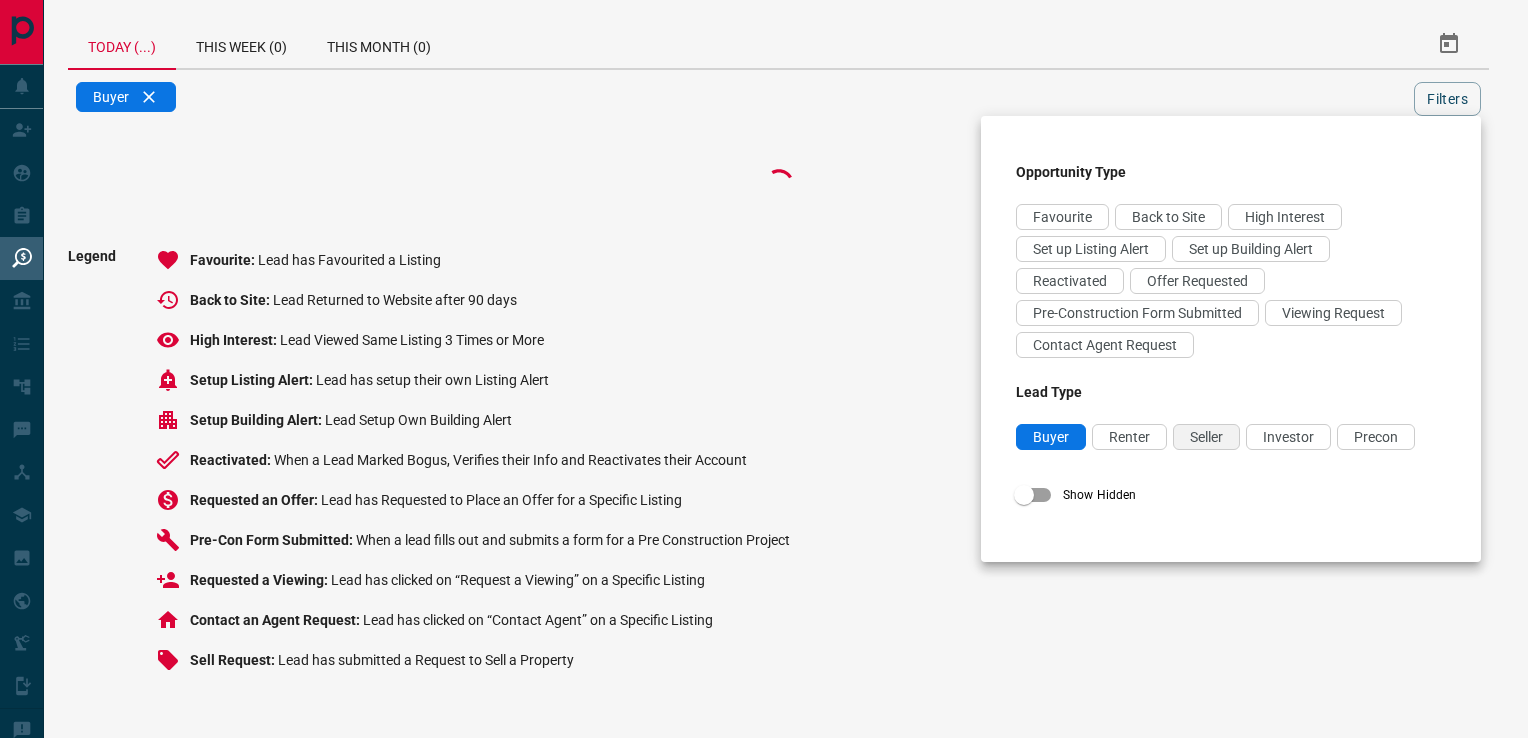click on "Seller" at bounding box center (1206, 437) 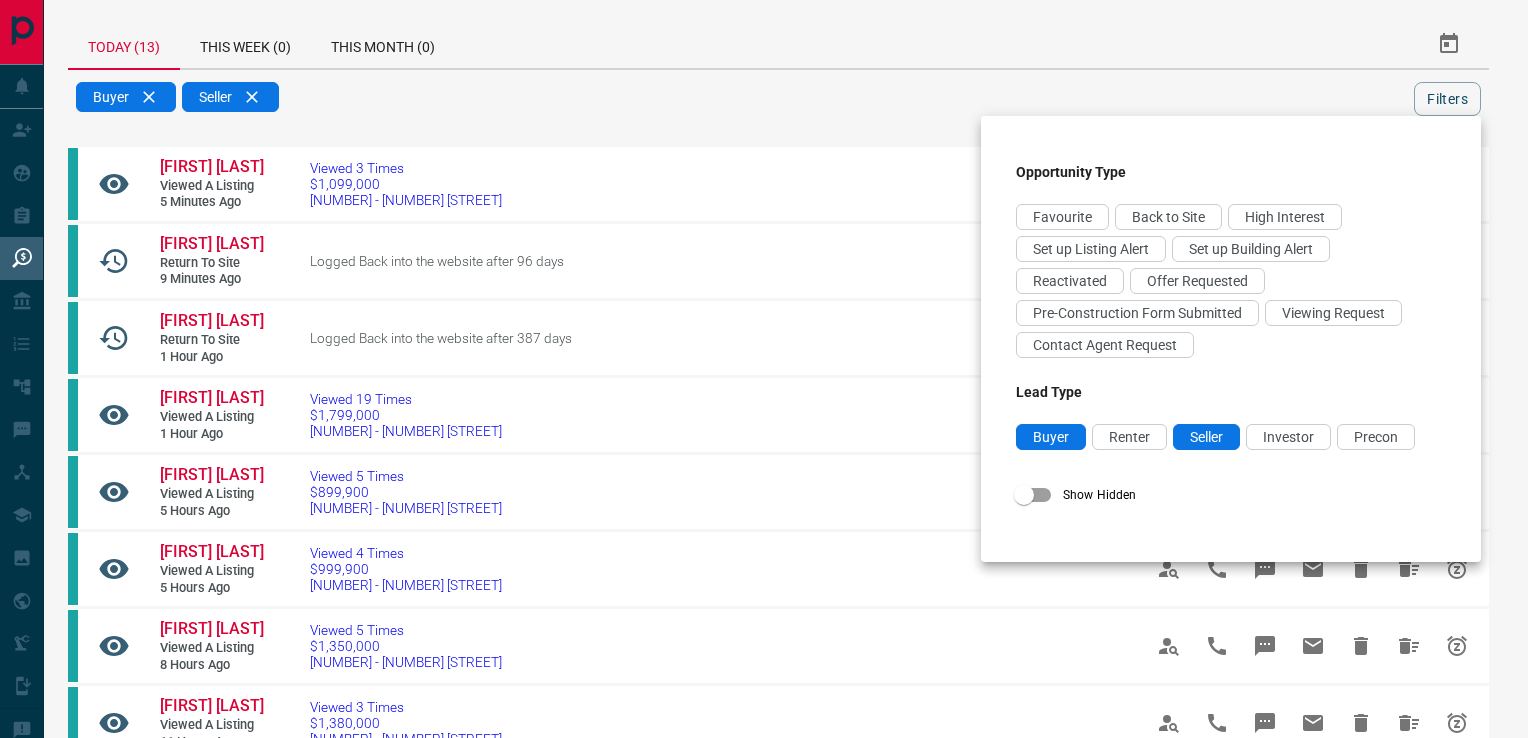 click at bounding box center [764, 369] 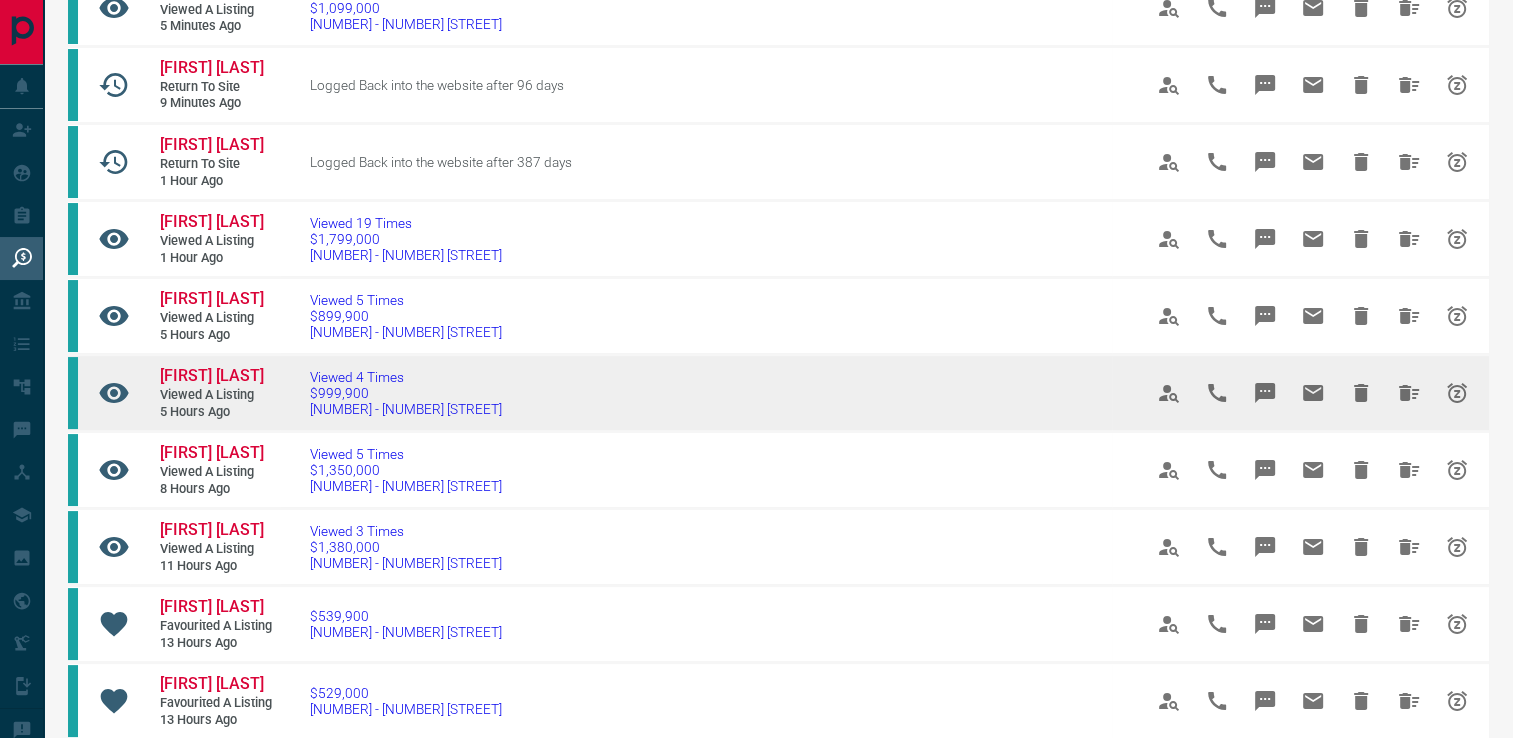 scroll, scrollTop: 400, scrollLeft: 0, axis: vertical 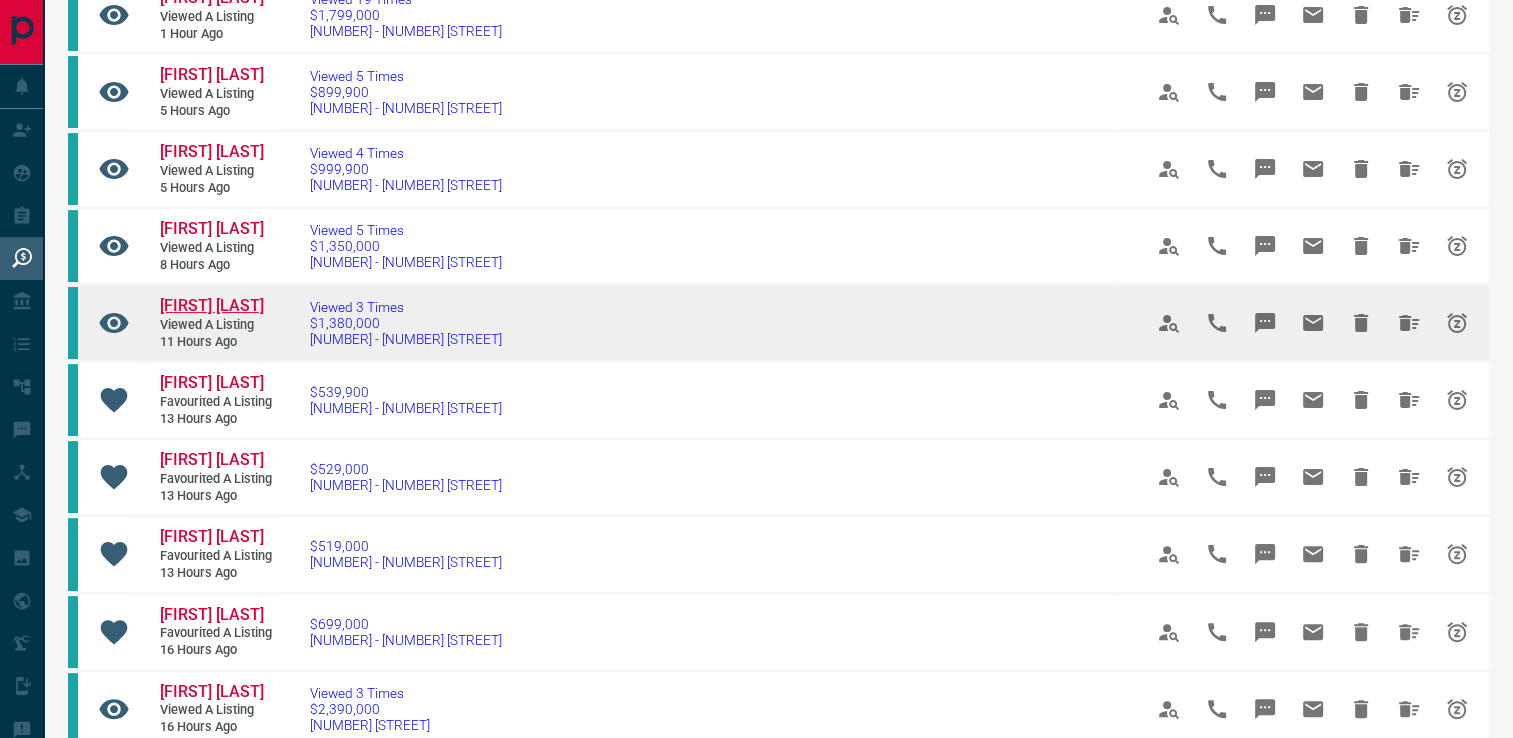 click on "[FIRST] [LAST]" at bounding box center (212, 305) 